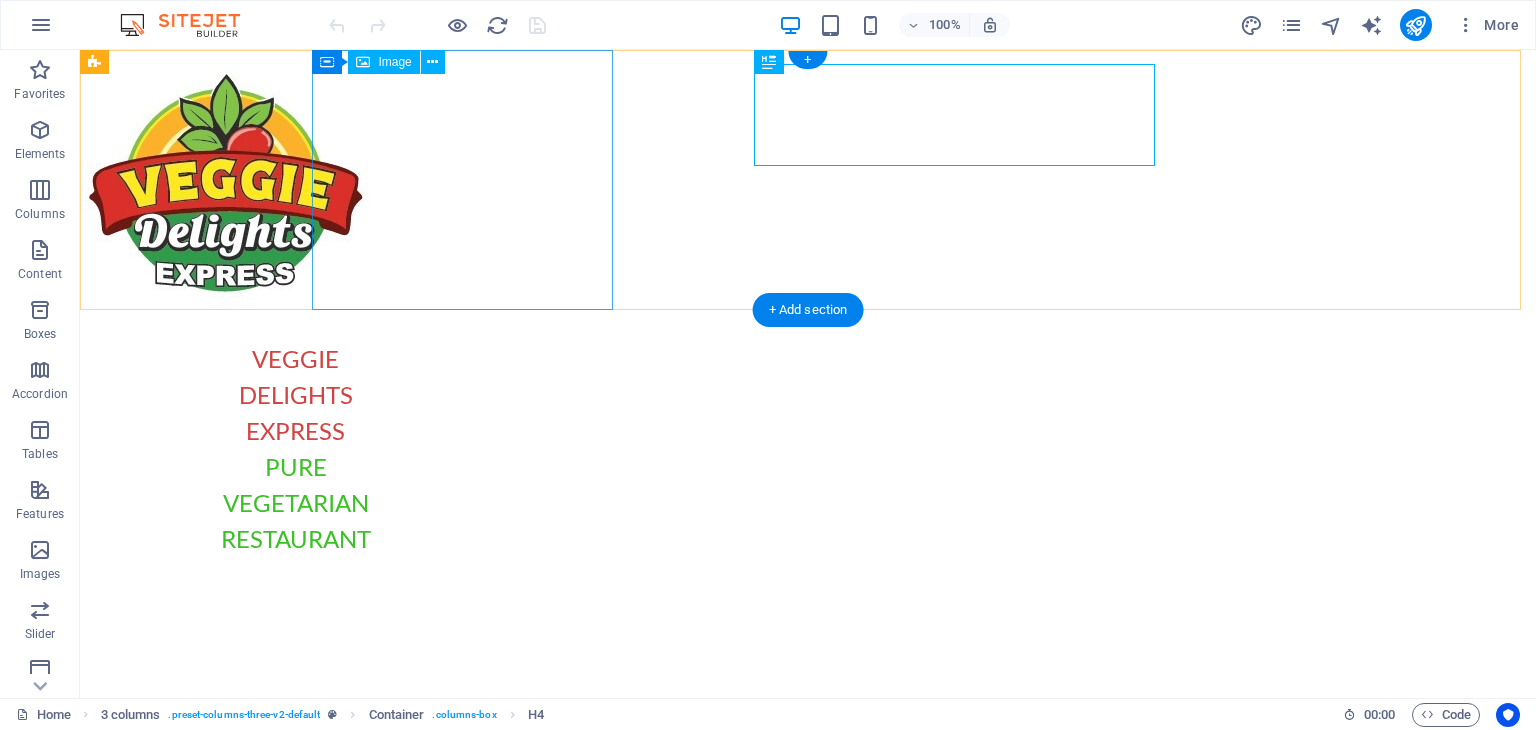 scroll, scrollTop: 0, scrollLeft: 0, axis: both 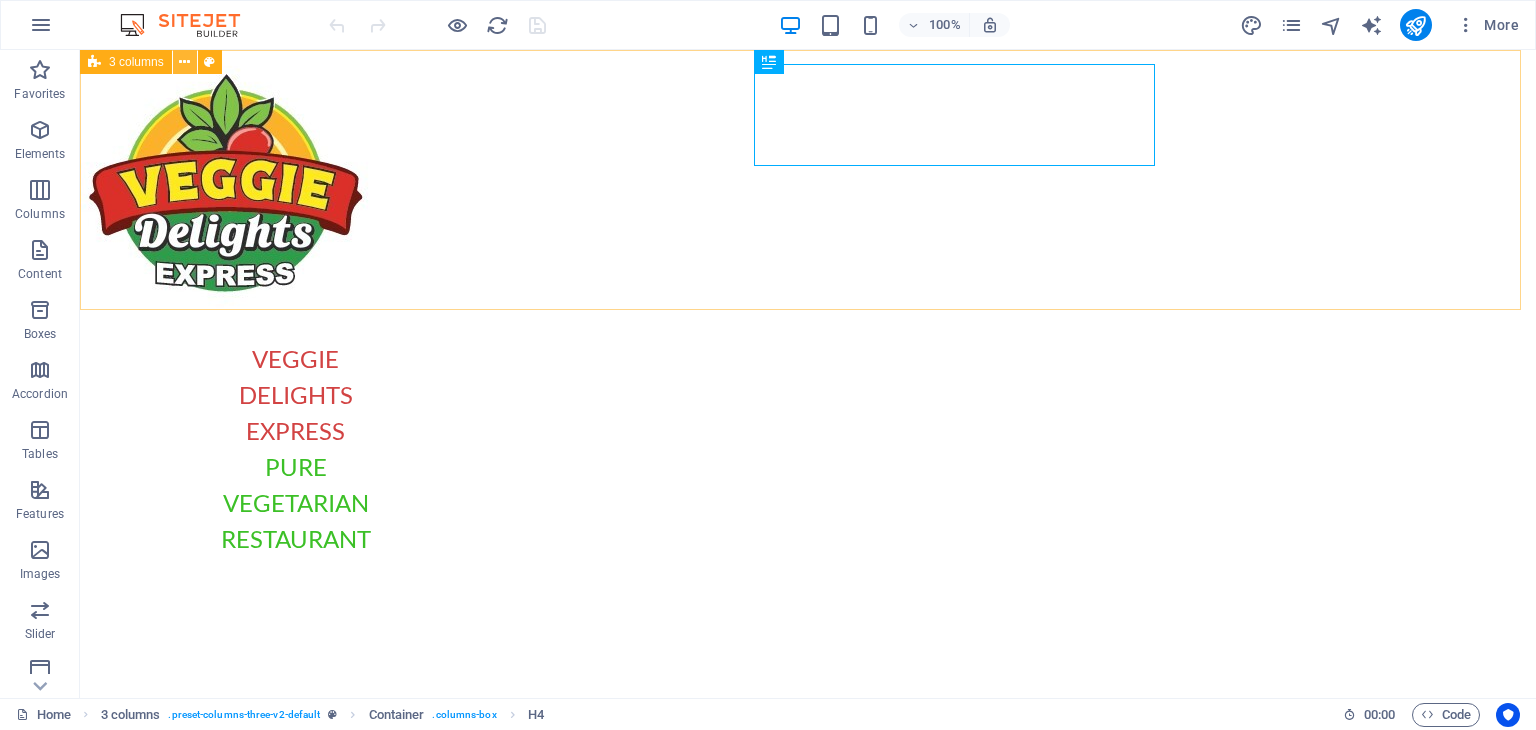 click at bounding box center [184, 62] 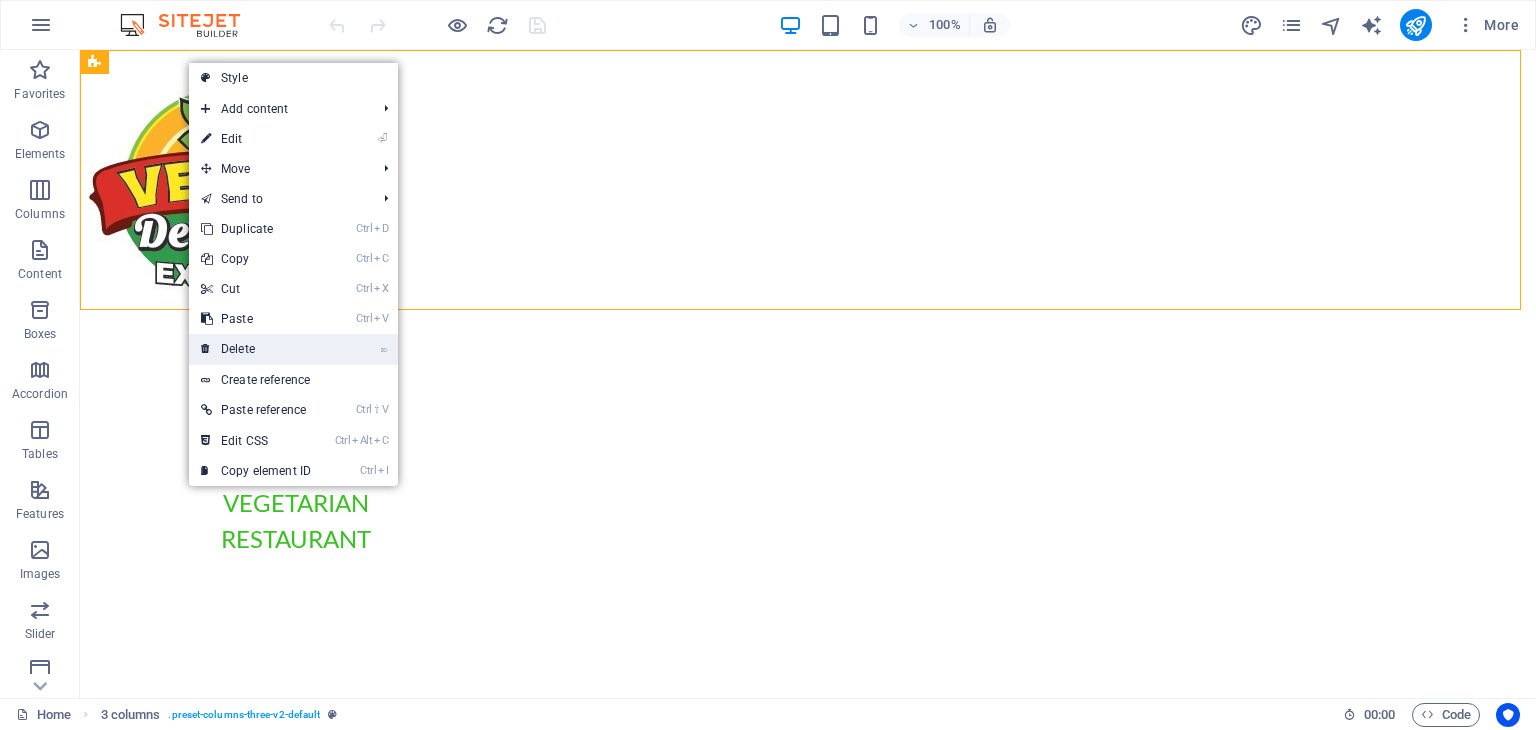 click on "⌦  Delete" at bounding box center (256, 349) 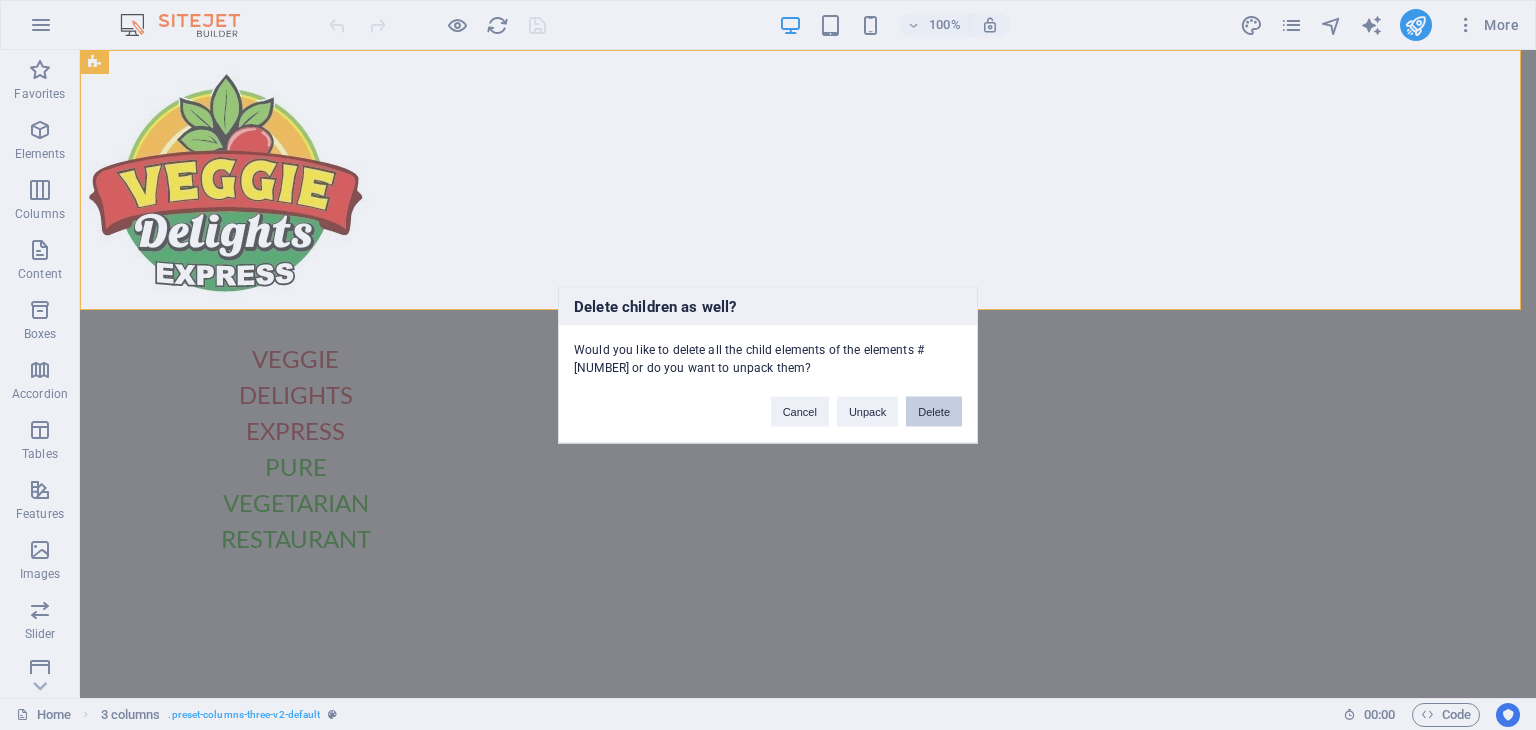 click on "Delete" at bounding box center [934, 412] 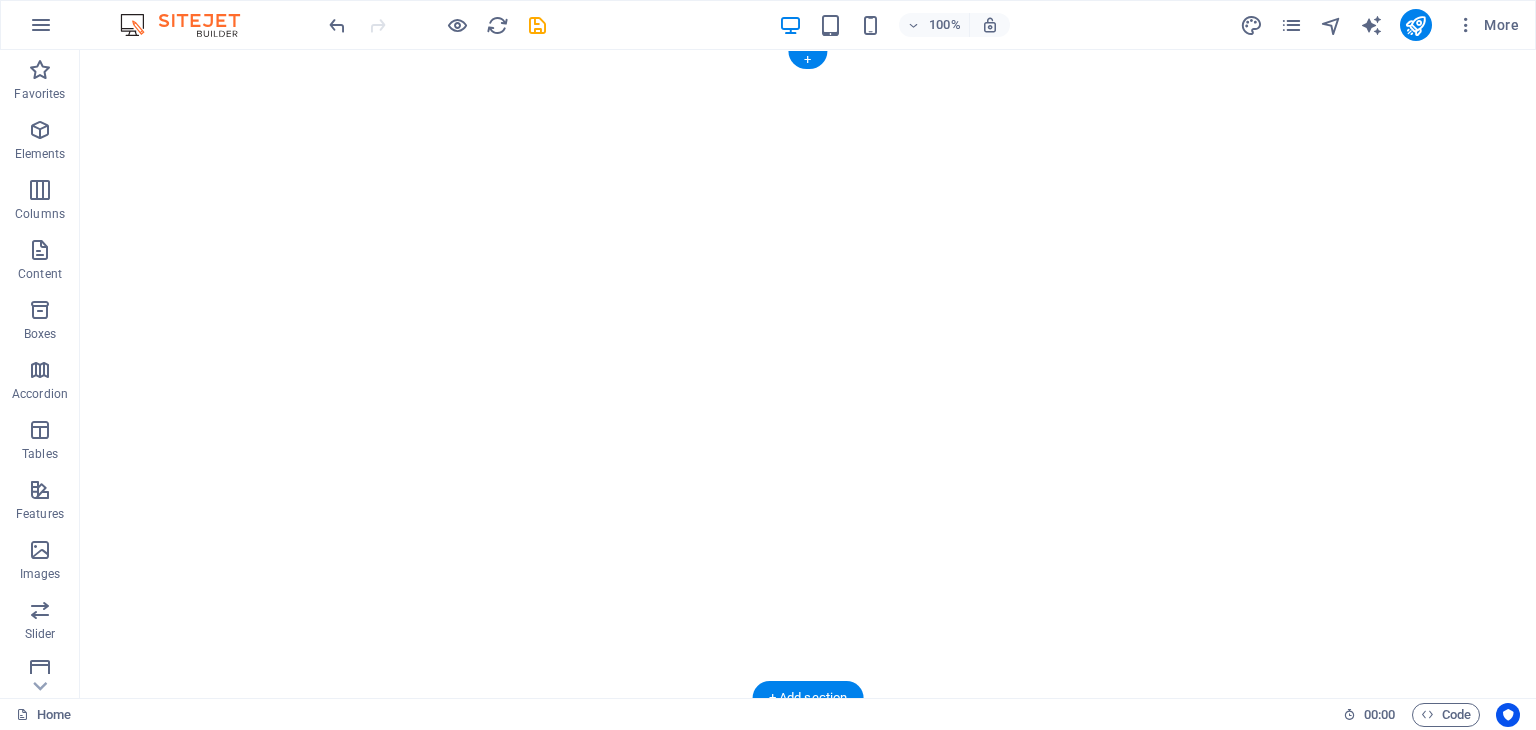 click at bounding box center [808, 374] 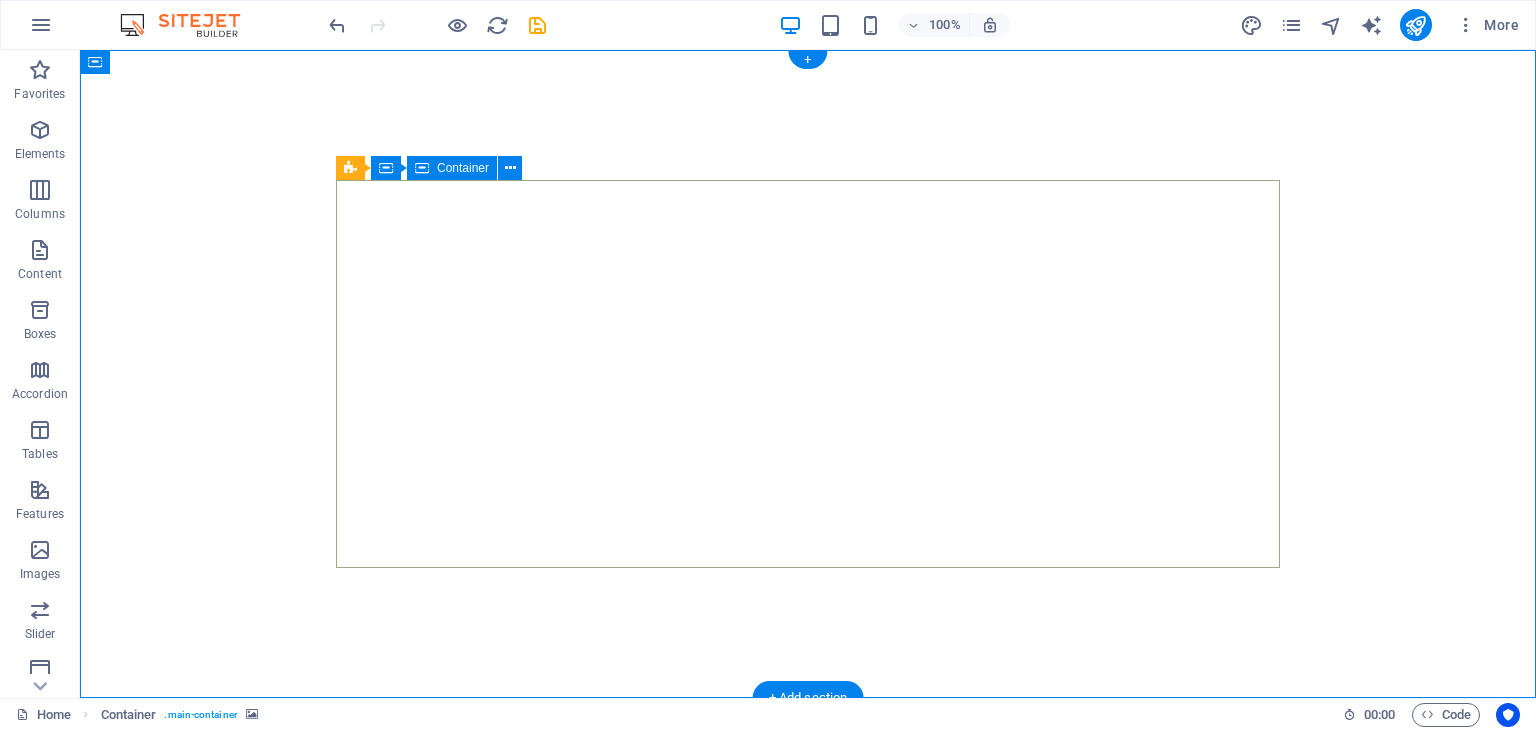 click on "Veggie delights express VEGGIE DELIGHTS EXPRESS RESTAURANT: TASTE THE RAINBOW OF FRESHNESS Welcome to Veggie Delights Express, your pure vegetarian oasis at Al Hudaiba Mall! Located conveniently in the food court, we bring you an exciting blend of Indian, Arabic, and Mexican flavors. Indulge in our signature Fusion Tandoori Shawarma wraps, delectable Fusion Tandoori Quesadillas, aromatic Biryani, and creamy Hummus. Plus, enjoy the ease of free parking while you savor your global meal. Experience the best of plant-based cuisine, crafted with passion. ORDER NOW" at bounding box center (808, 972) 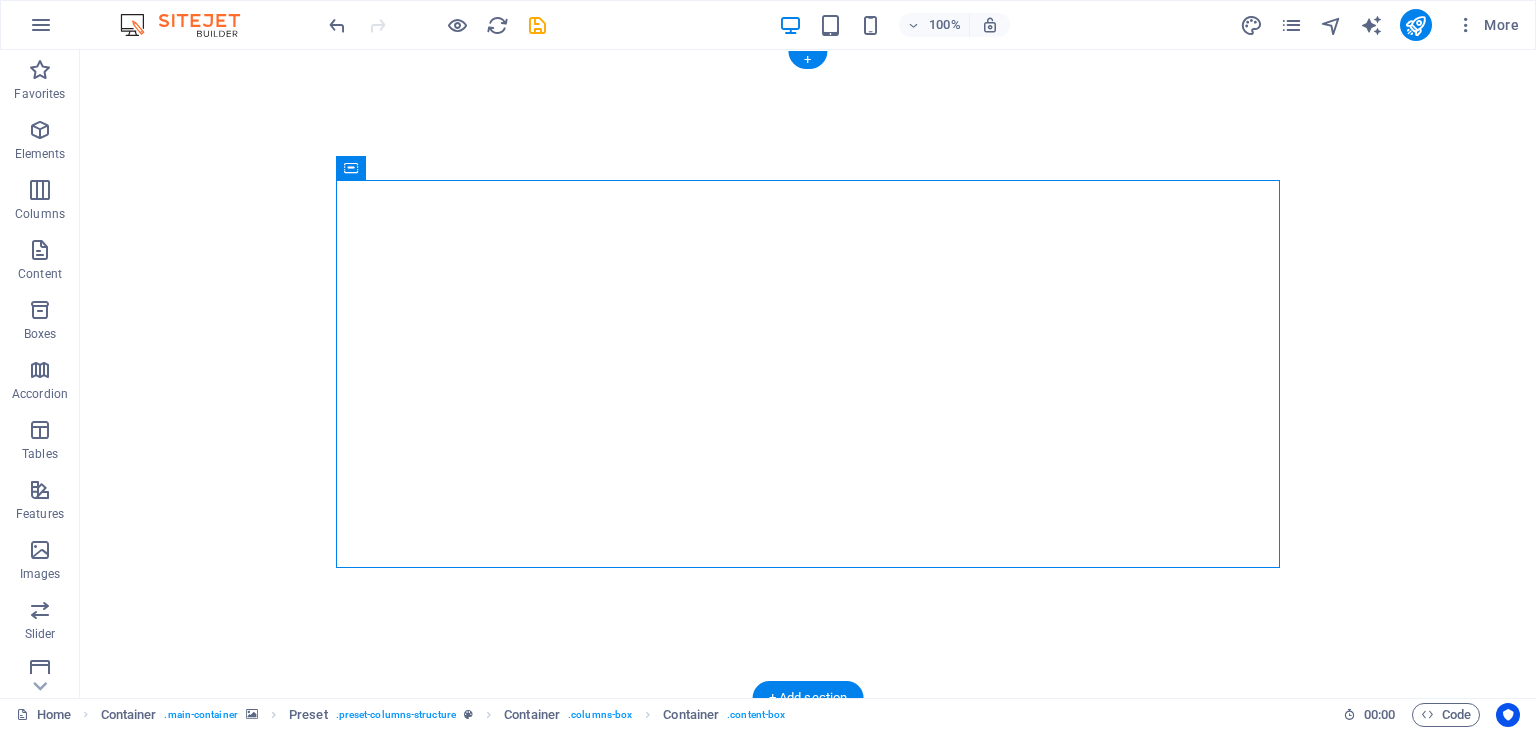 click at bounding box center [808, 374] 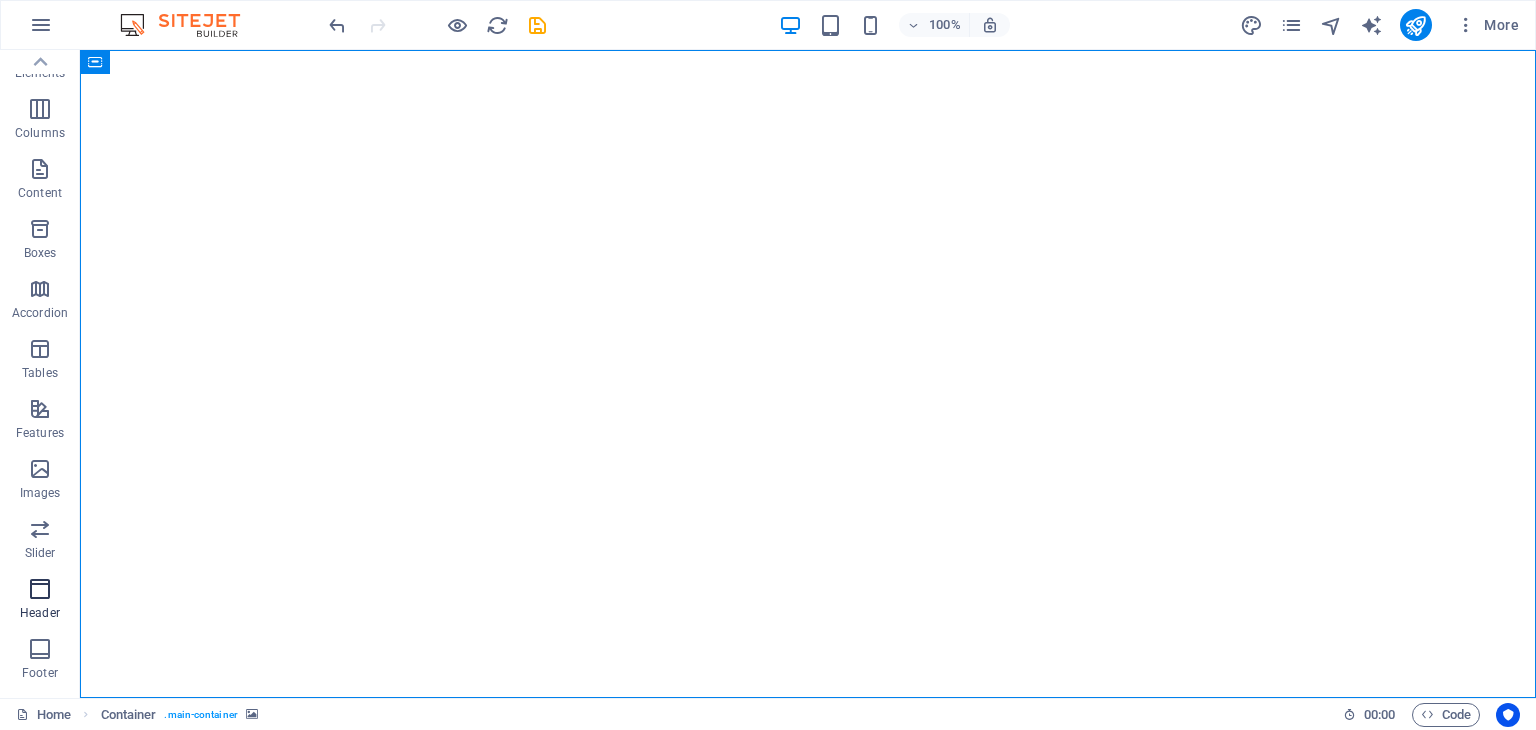 scroll, scrollTop: 0, scrollLeft: 0, axis: both 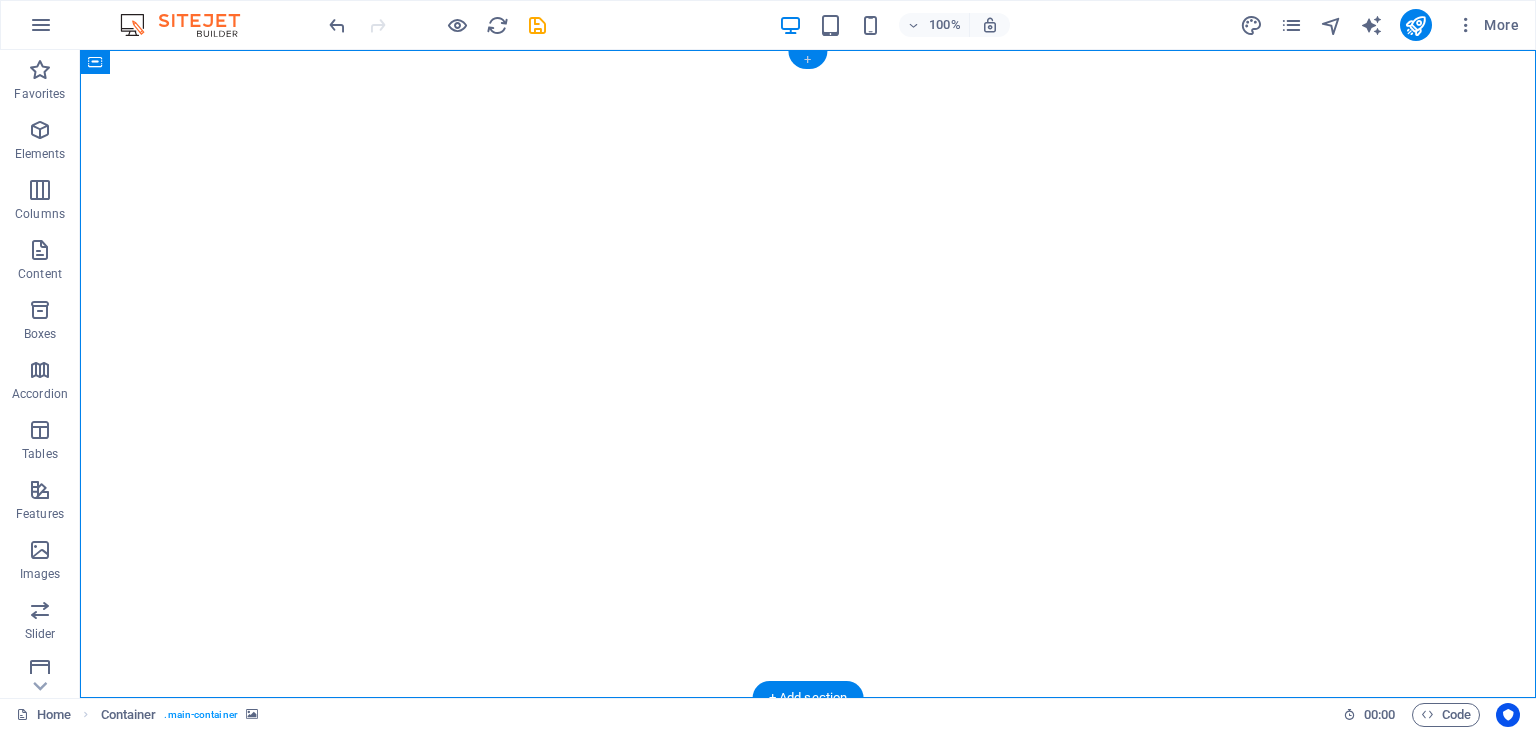 click on "+" at bounding box center [807, 60] 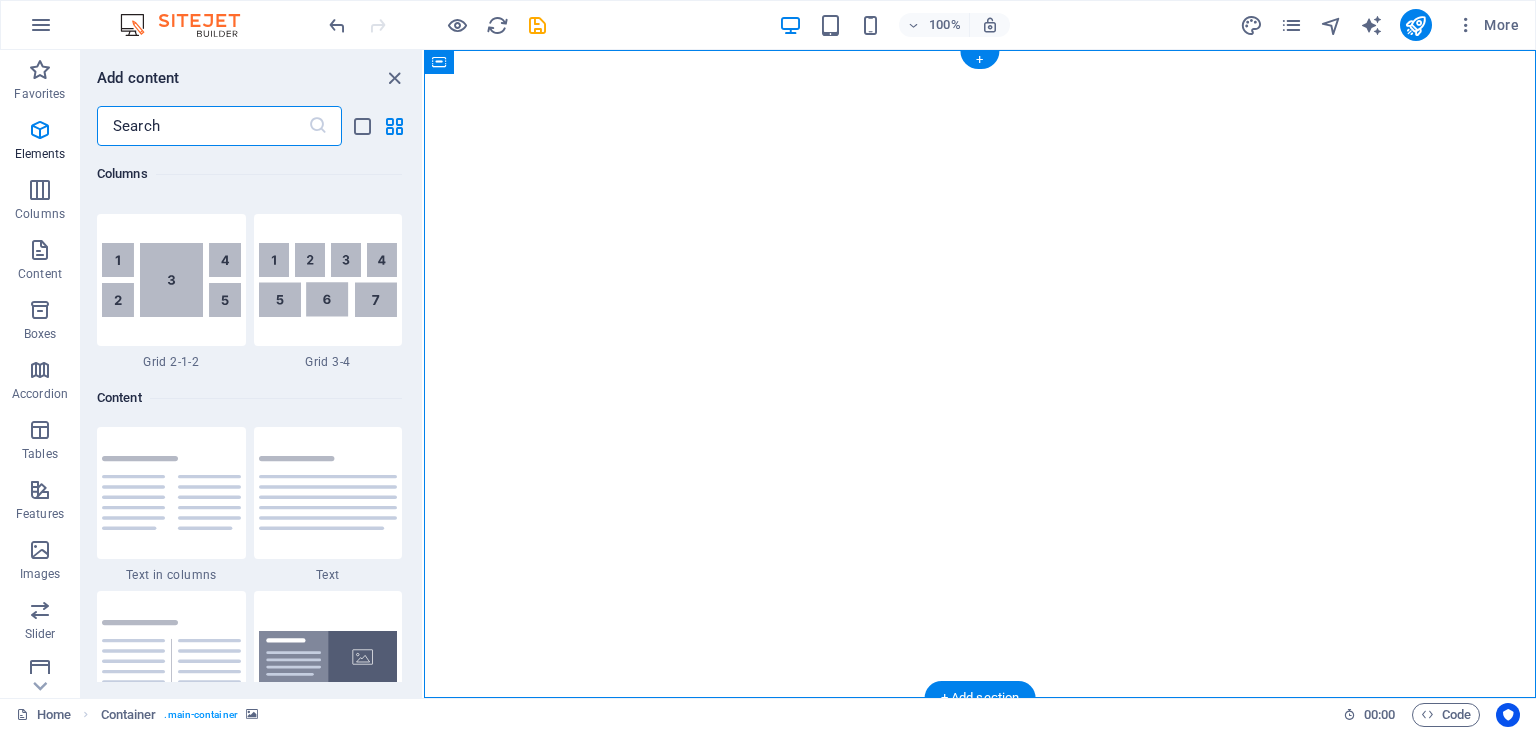 scroll, scrollTop: 3499, scrollLeft: 0, axis: vertical 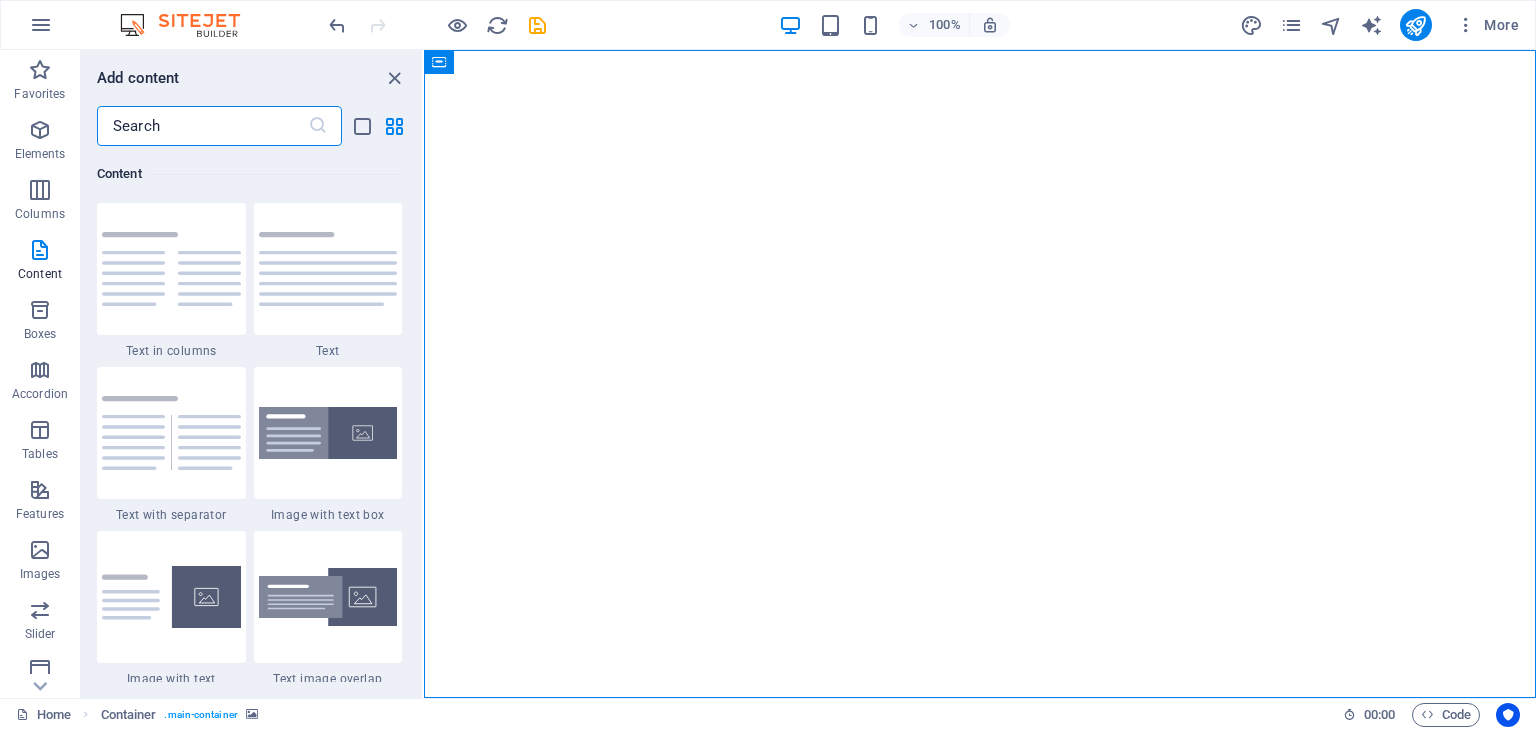 click at bounding box center [202, 126] 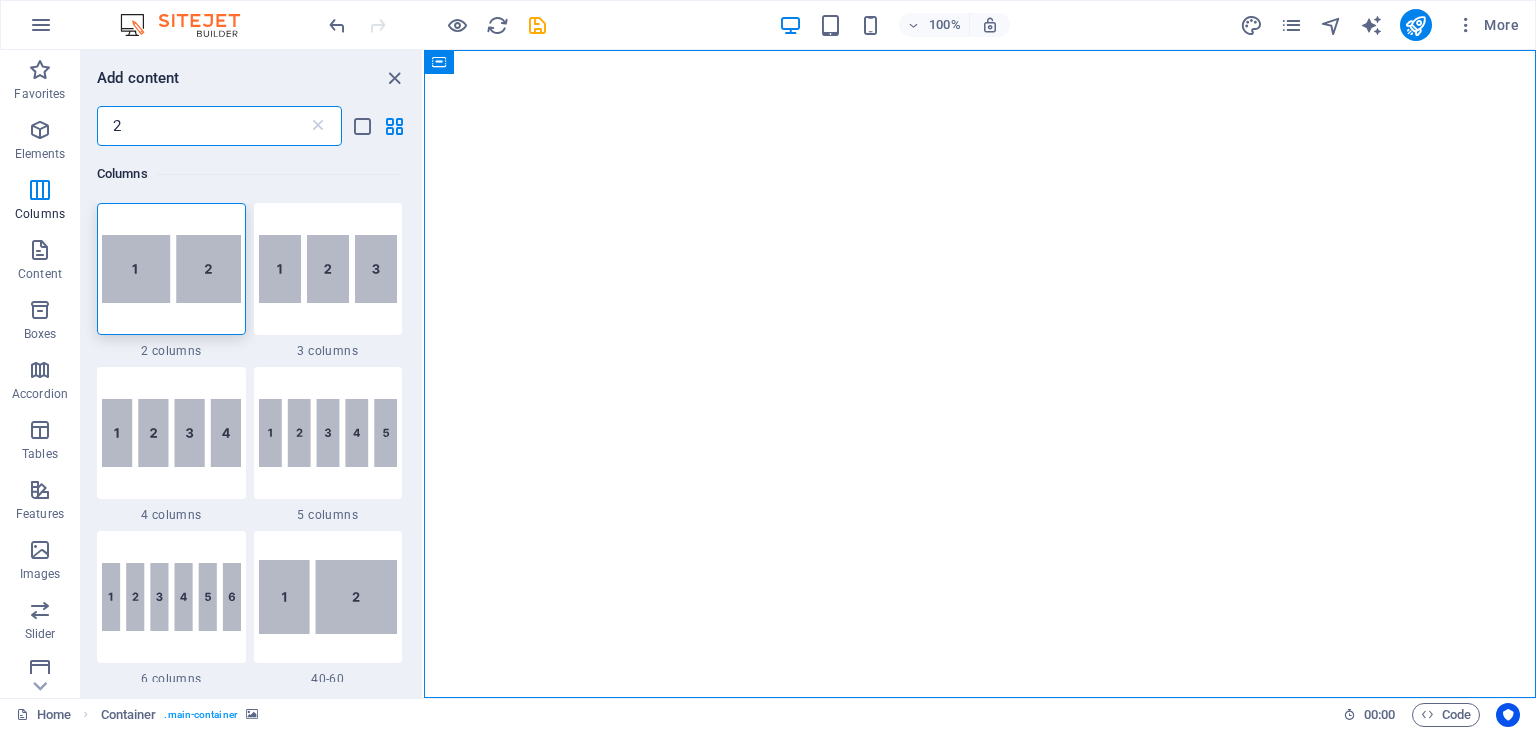 scroll, scrollTop: 0, scrollLeft: 0, axis: both 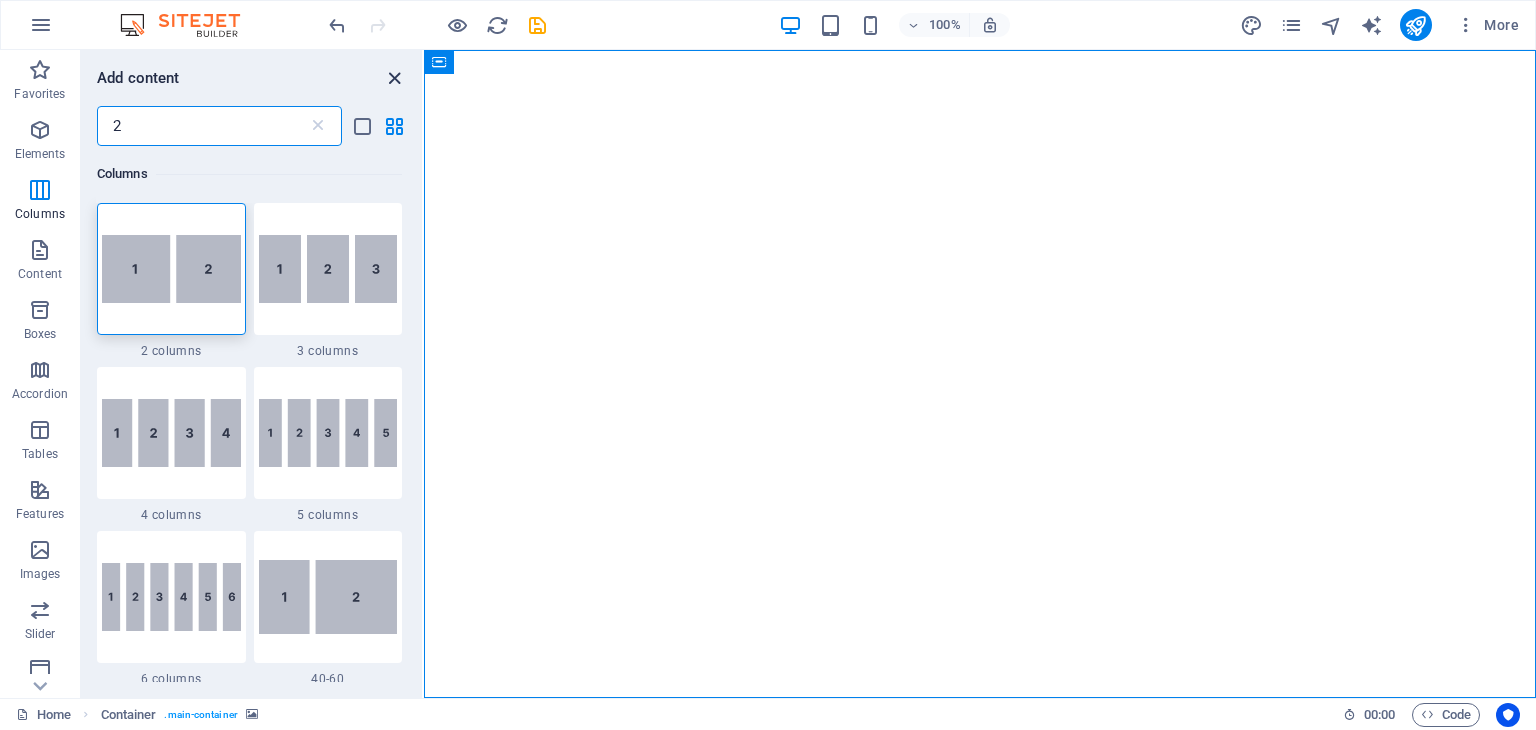 type on "2" 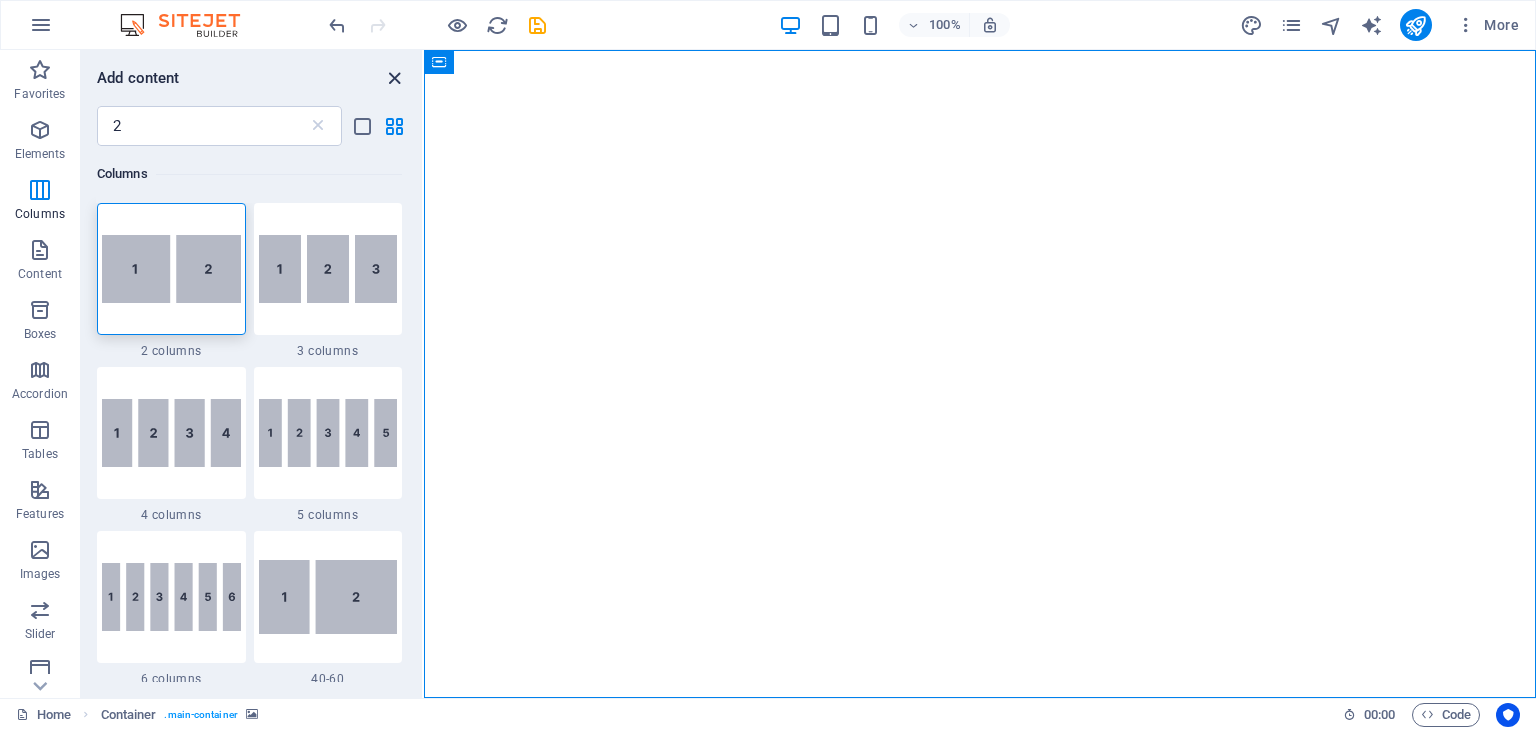click at bounding box center [394, 78] 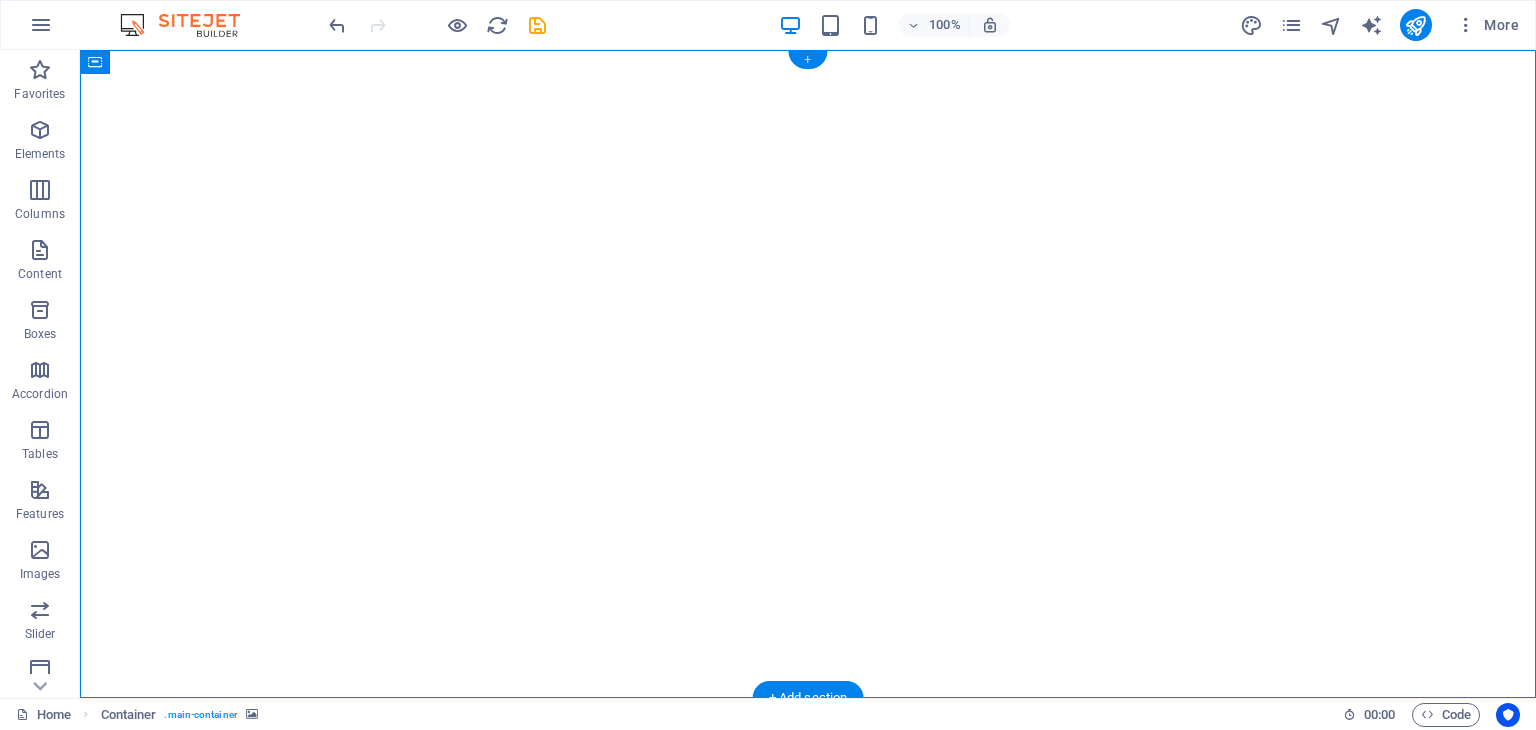 click on "+" at bounding box center [807, 60] 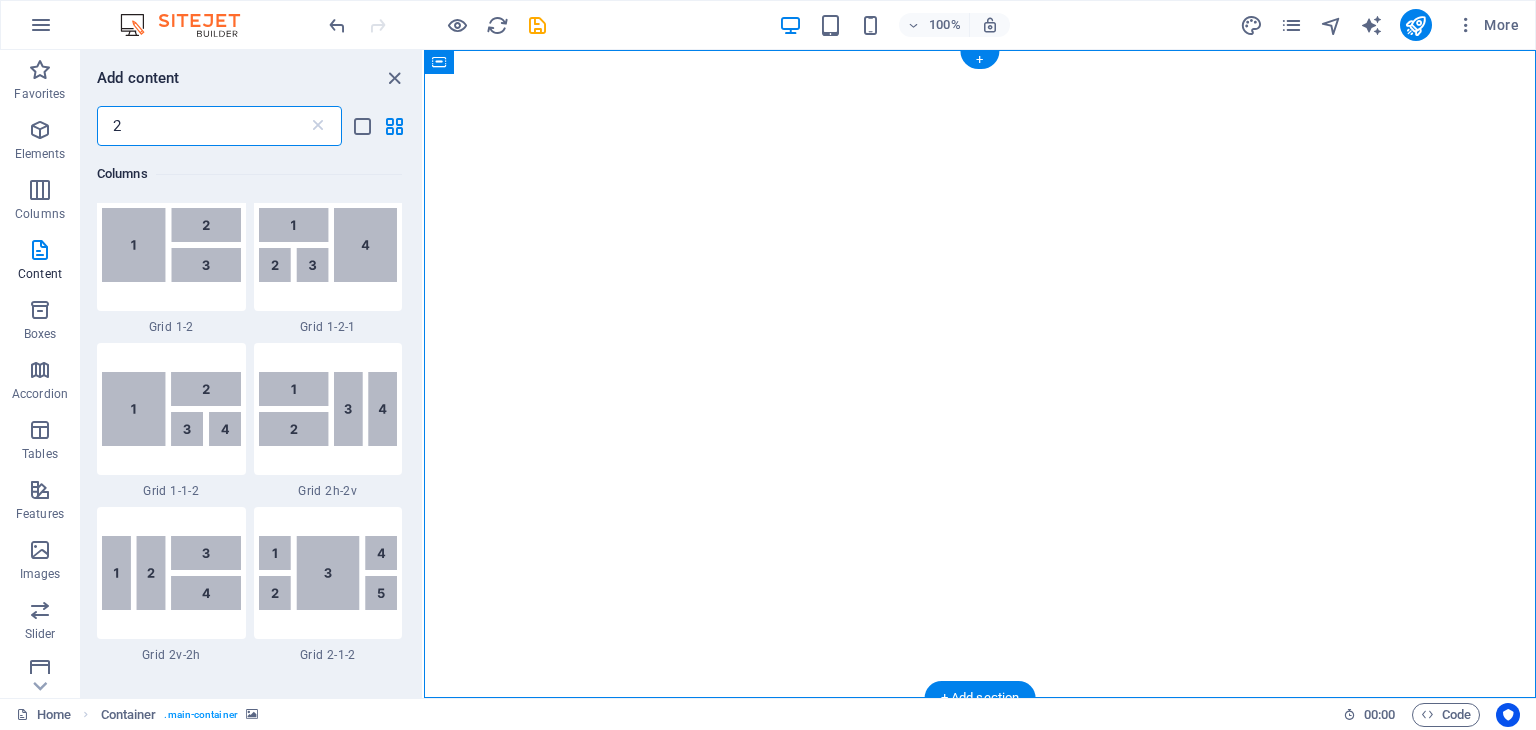 scroll, scrollTop: 1852, scrollLeft: 0, axis: vertical 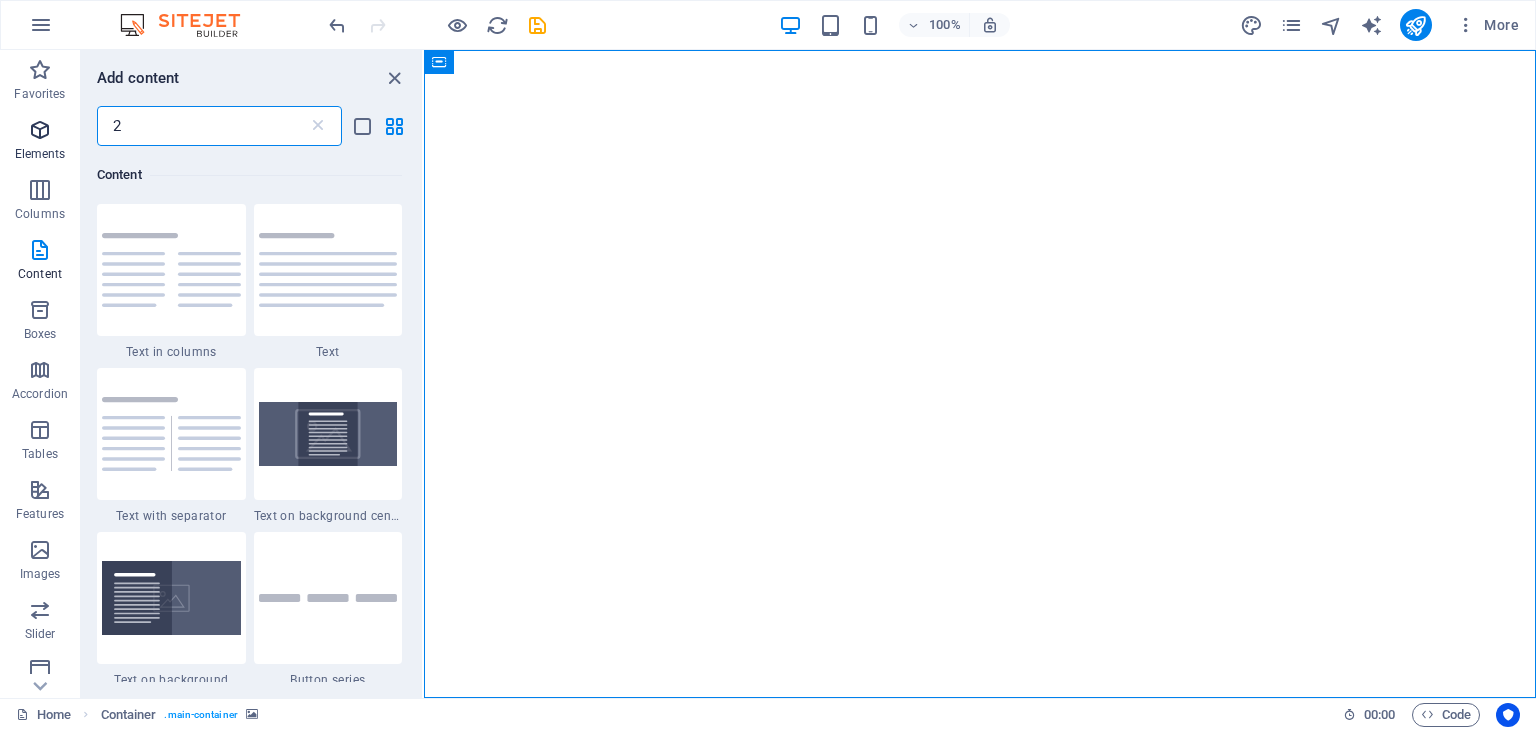 drag, startPoint x: 168, startPoint y: 129, endPoint x: 64, endPoint y: 133, distance: 104.0769 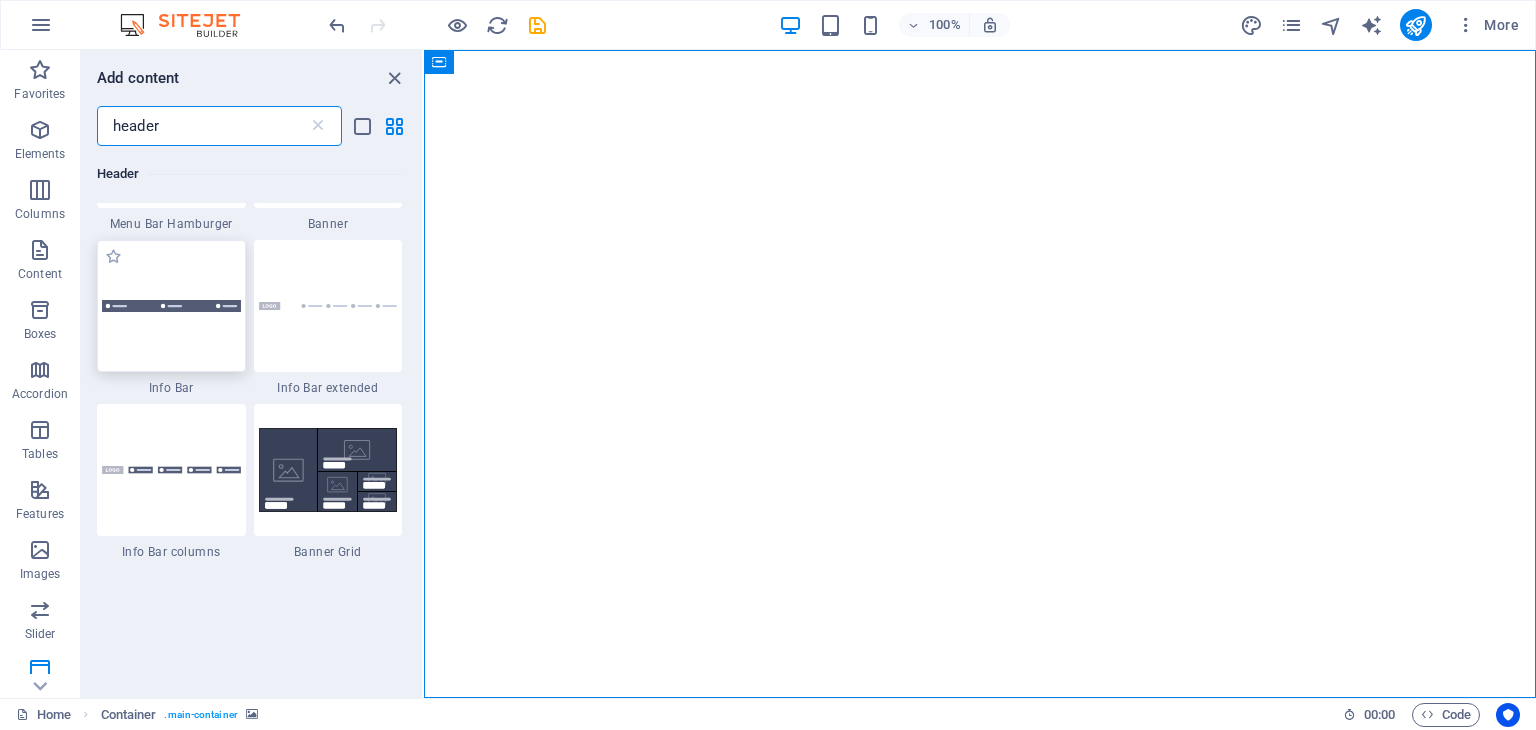 scroll, scrollTop: 1000, scrollLeft: 0, axis: vertical 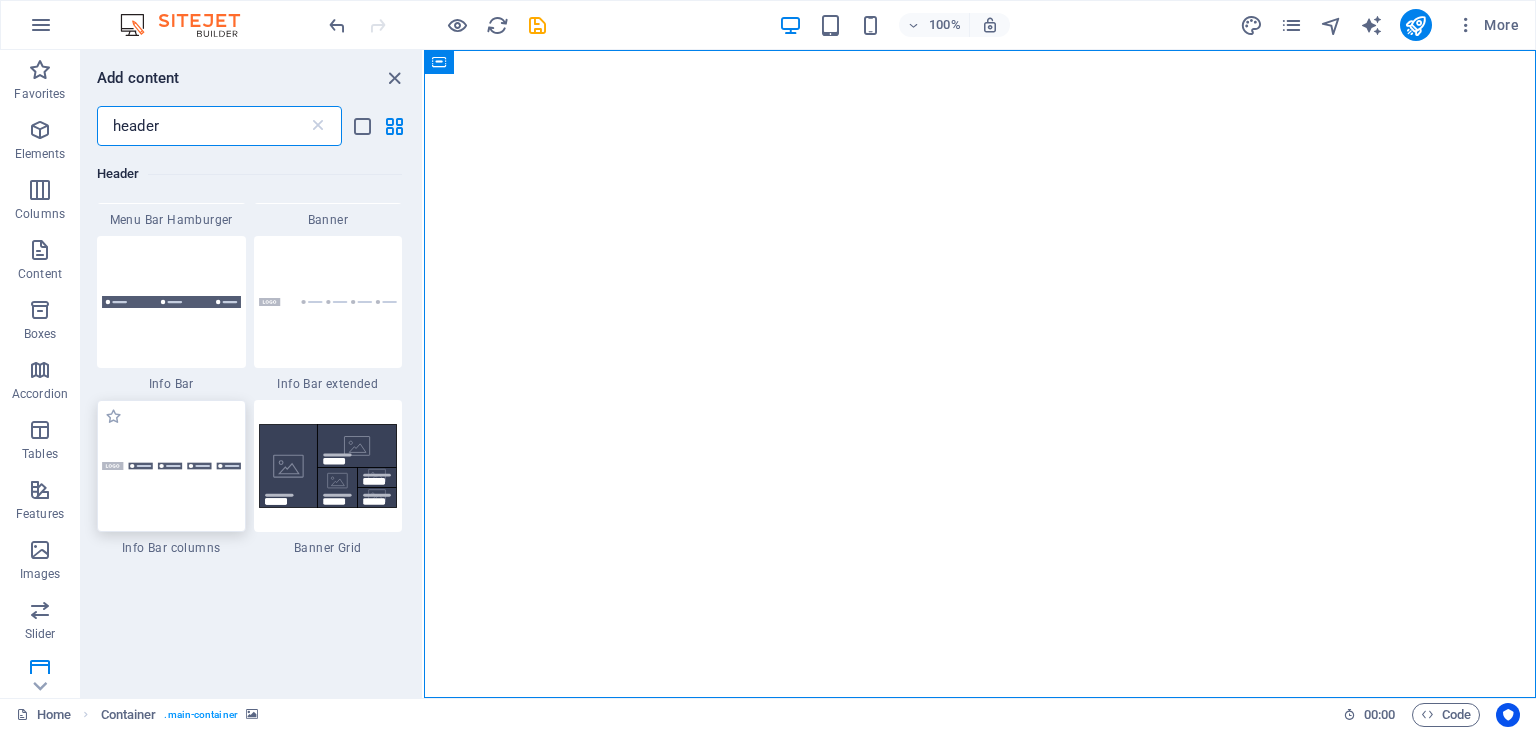 type on "header" 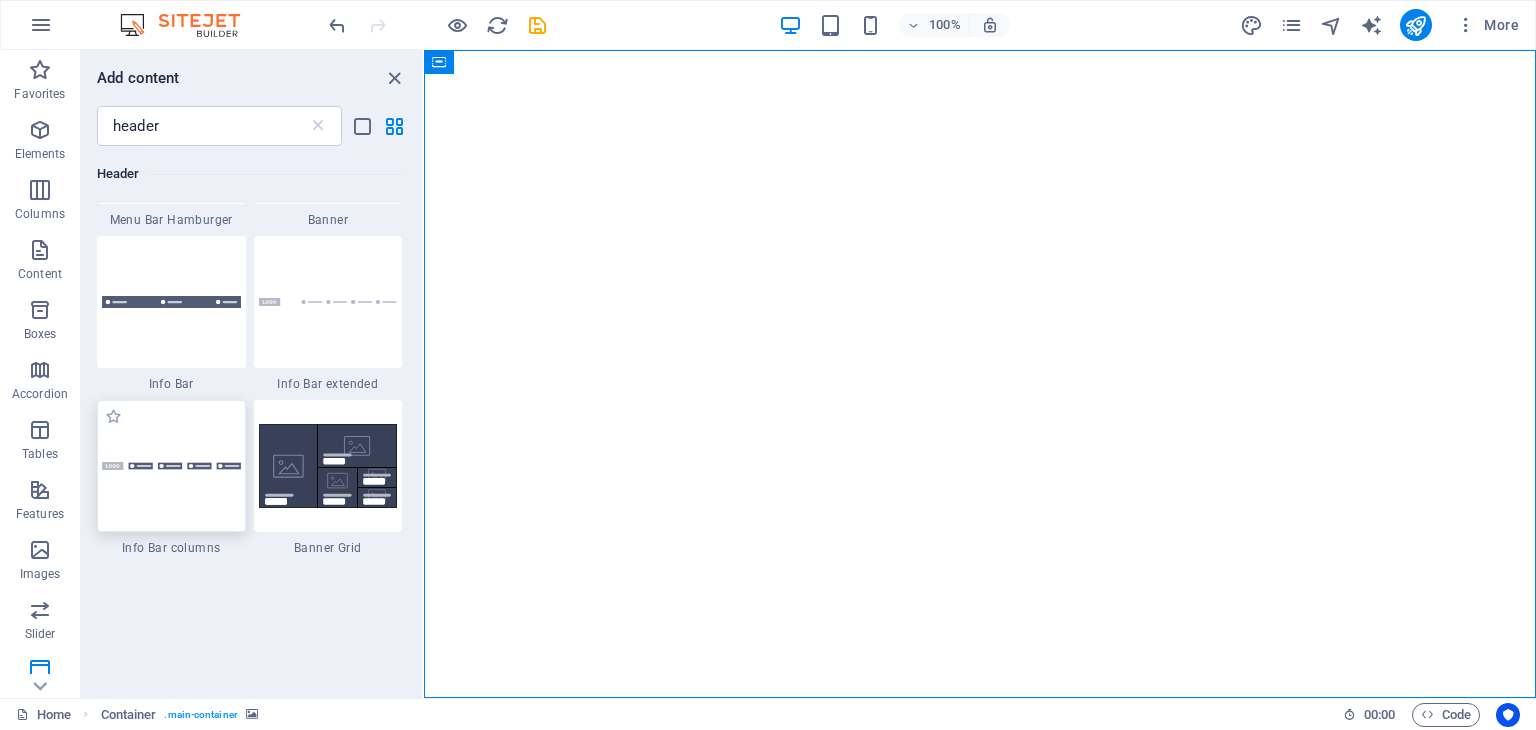 click at bounding box center [171, 466] 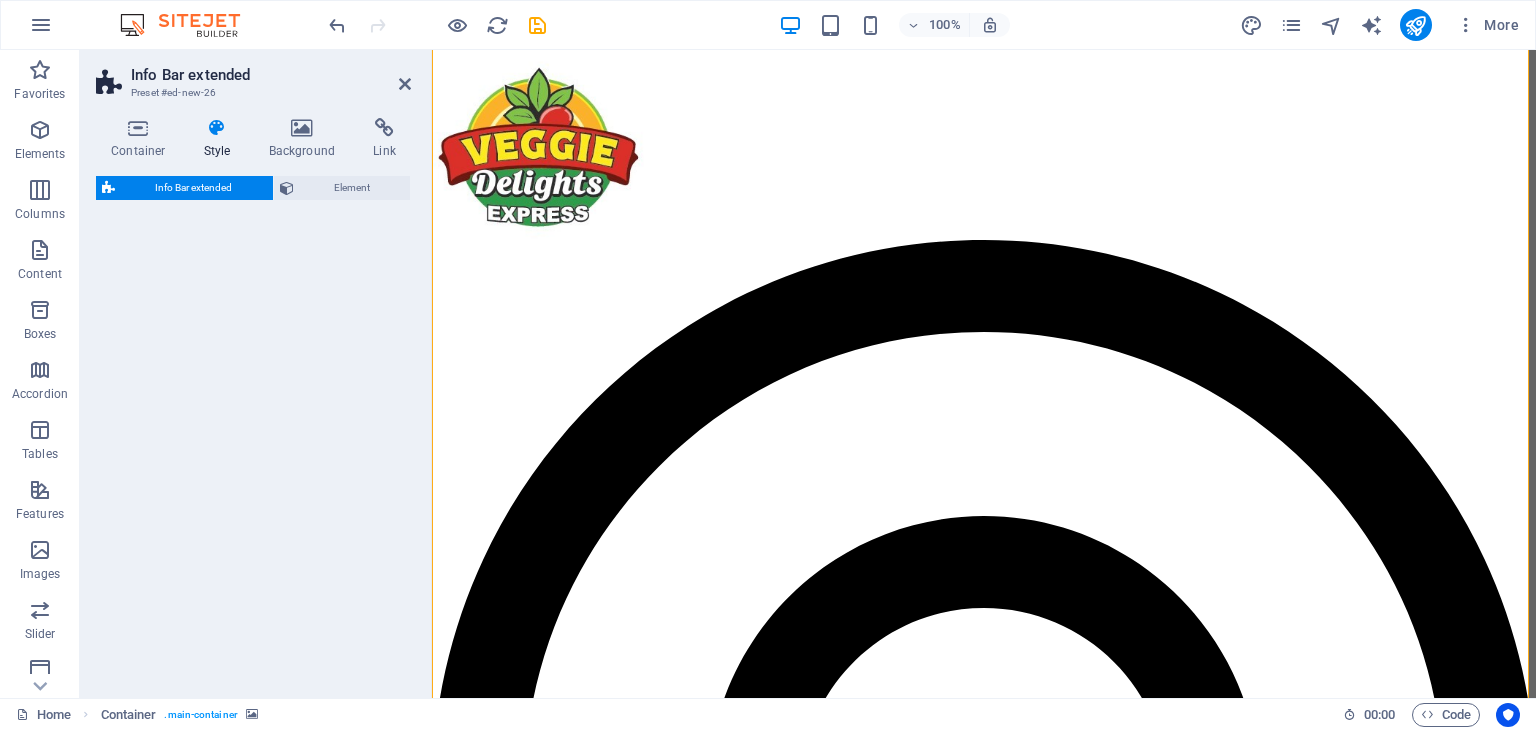 select on "rem" 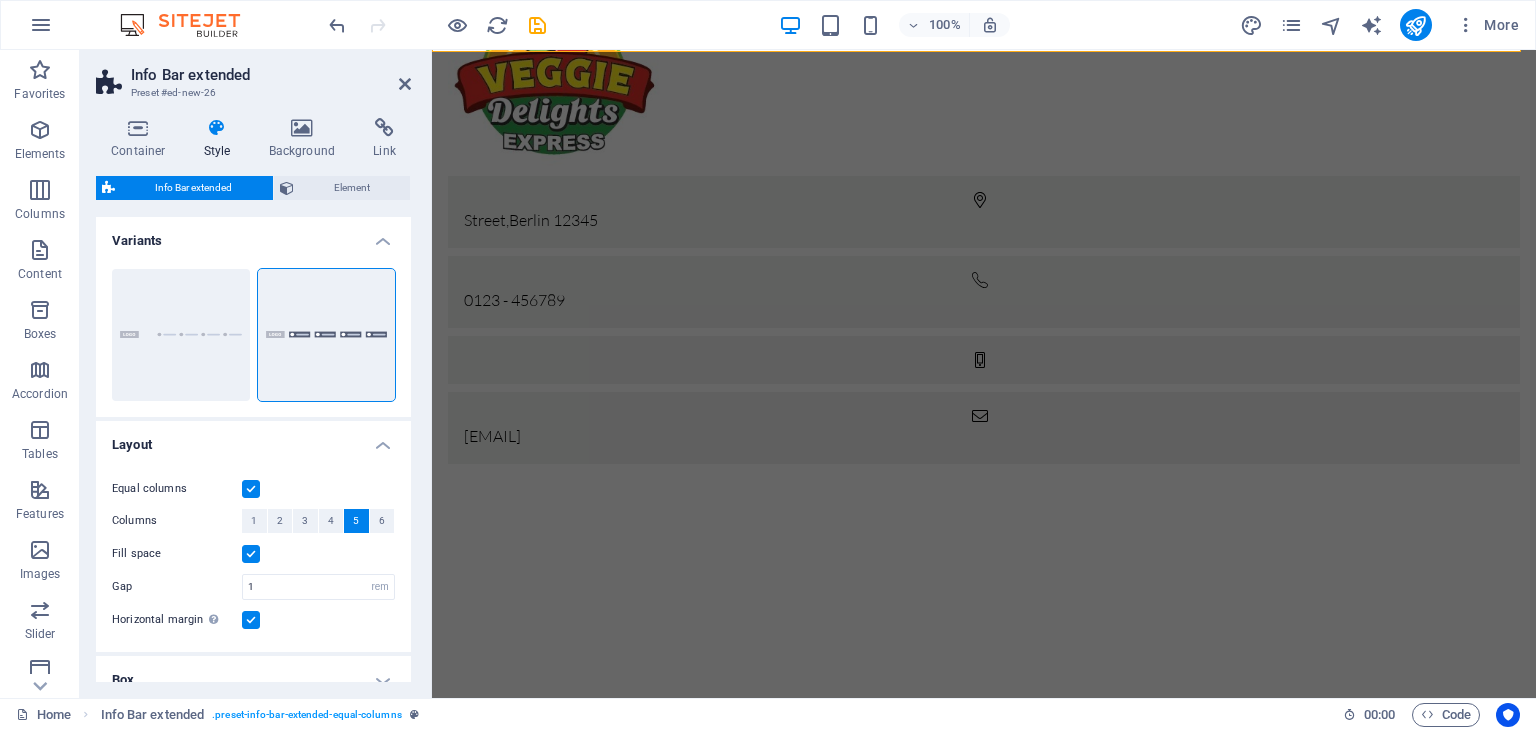 scroll, scrollTop: 0, scrollLeft: 0, axis: both 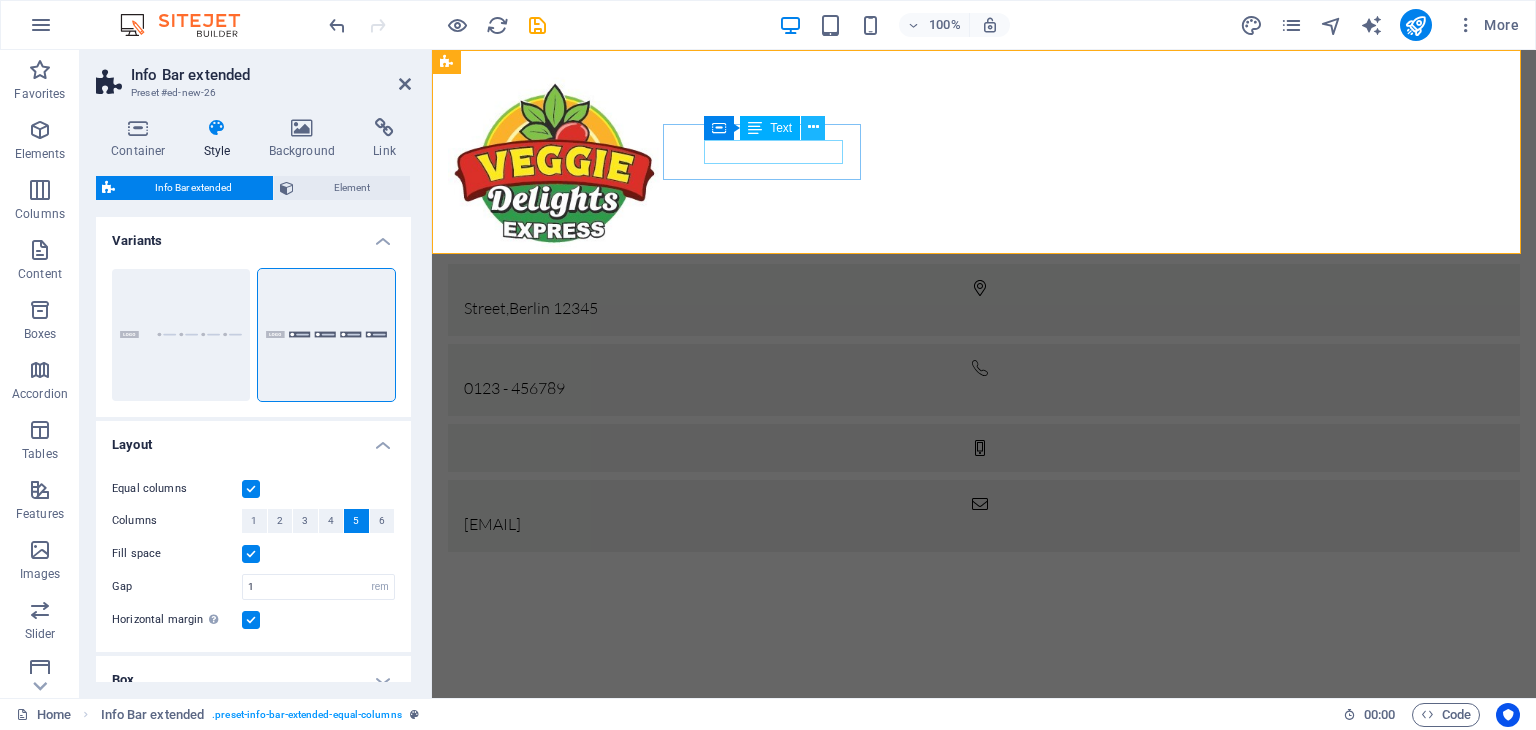 click at bounding box center [813, 128] 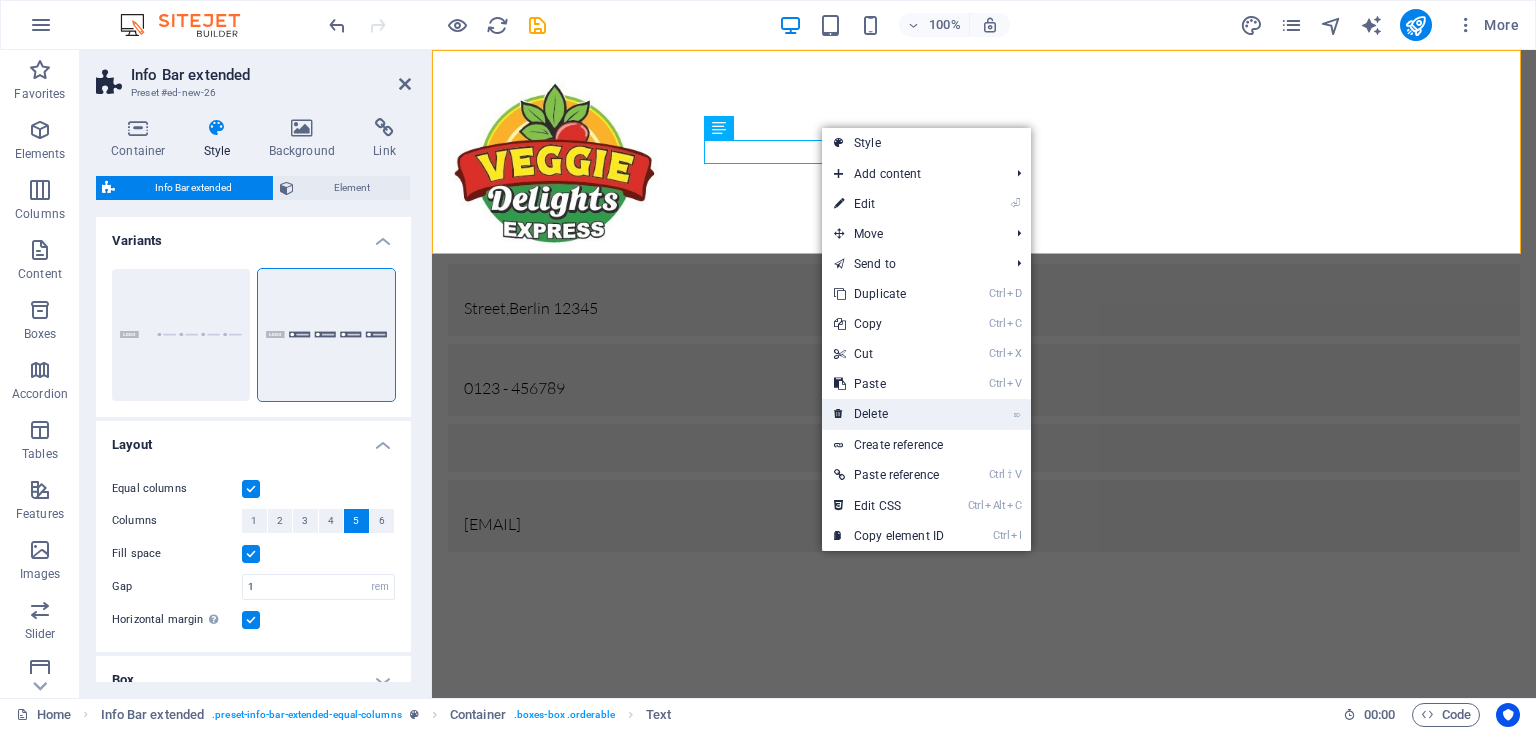 click on "⌦  Delete" at bounding box center [889, 414] 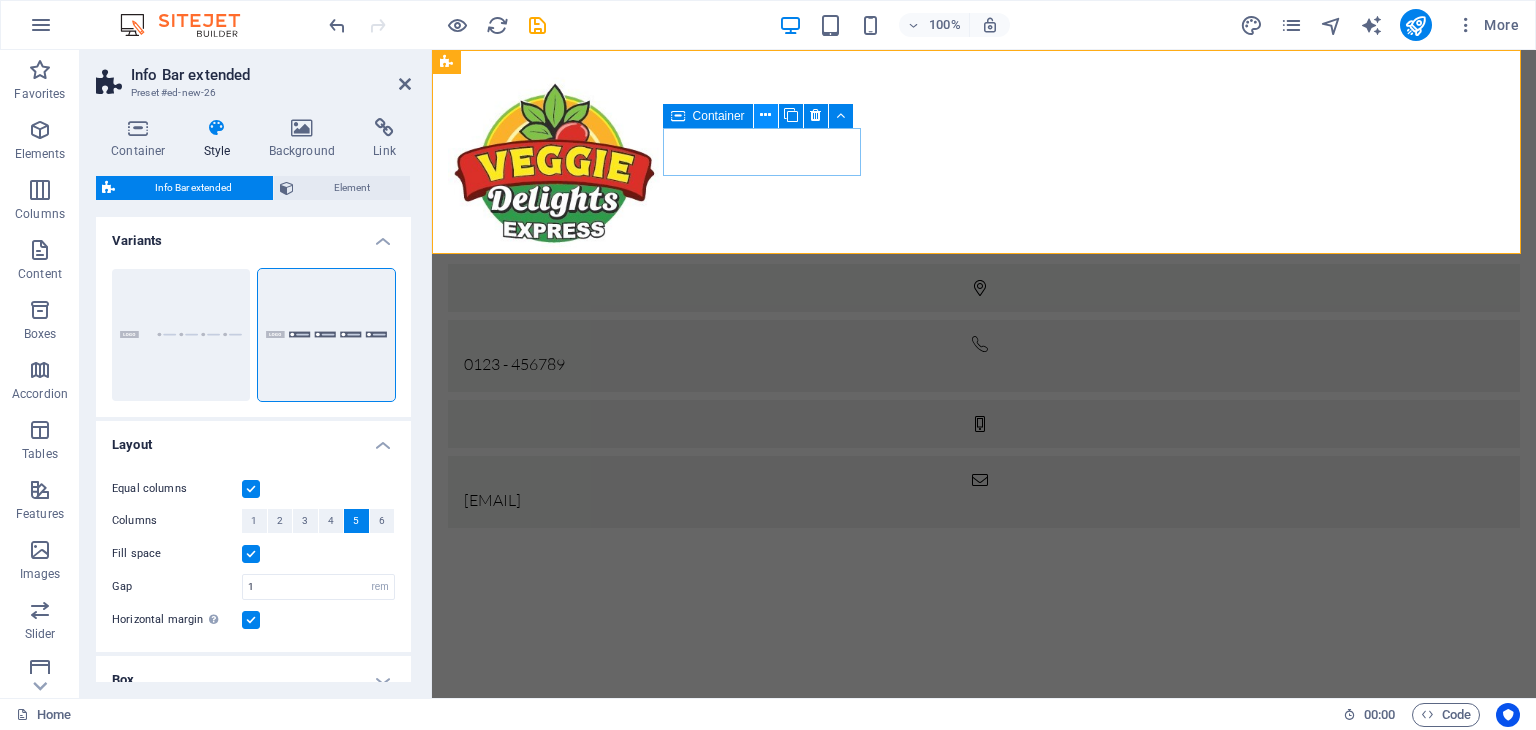 click at bounding box center [765, 115] 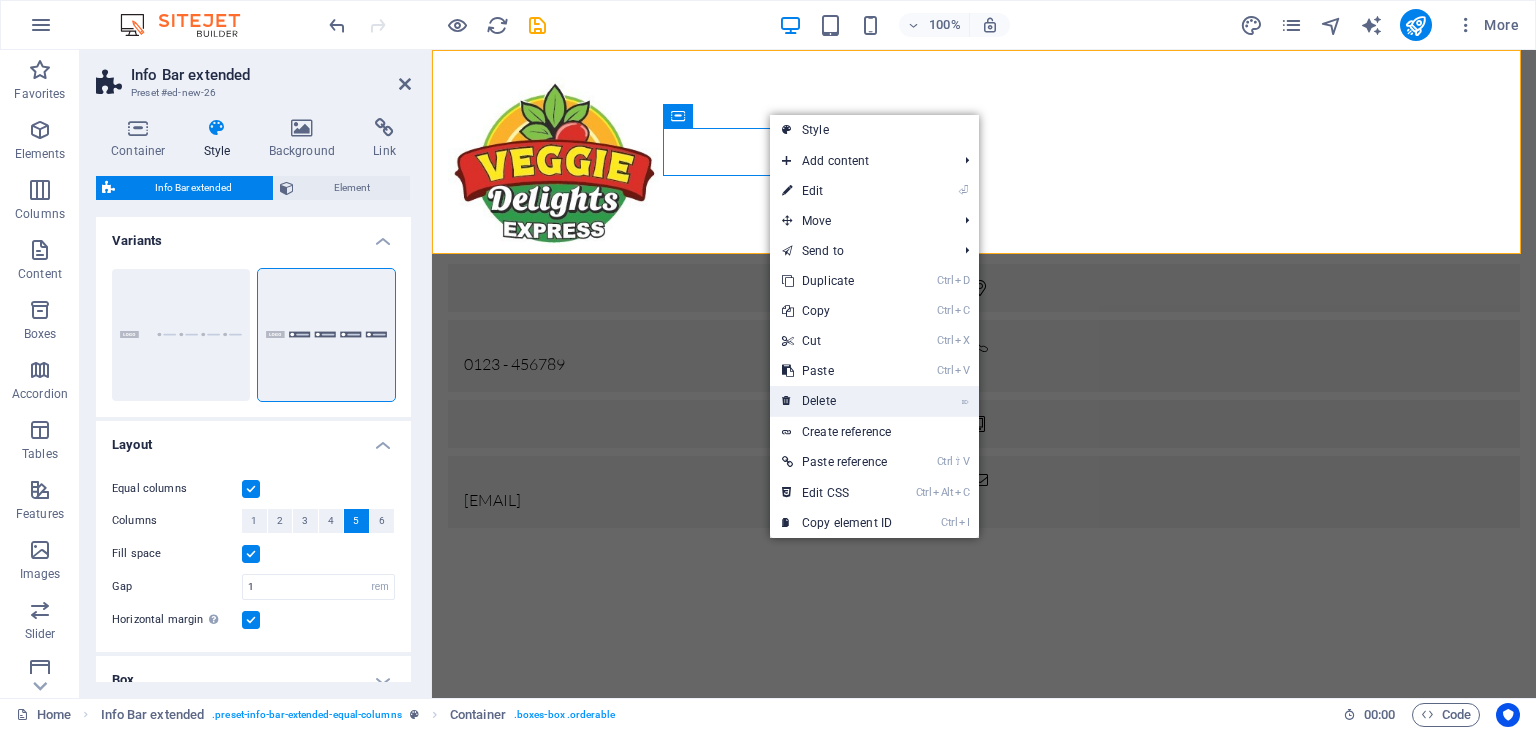 click on "⌦  Delete" at bounding box center [837, 401] 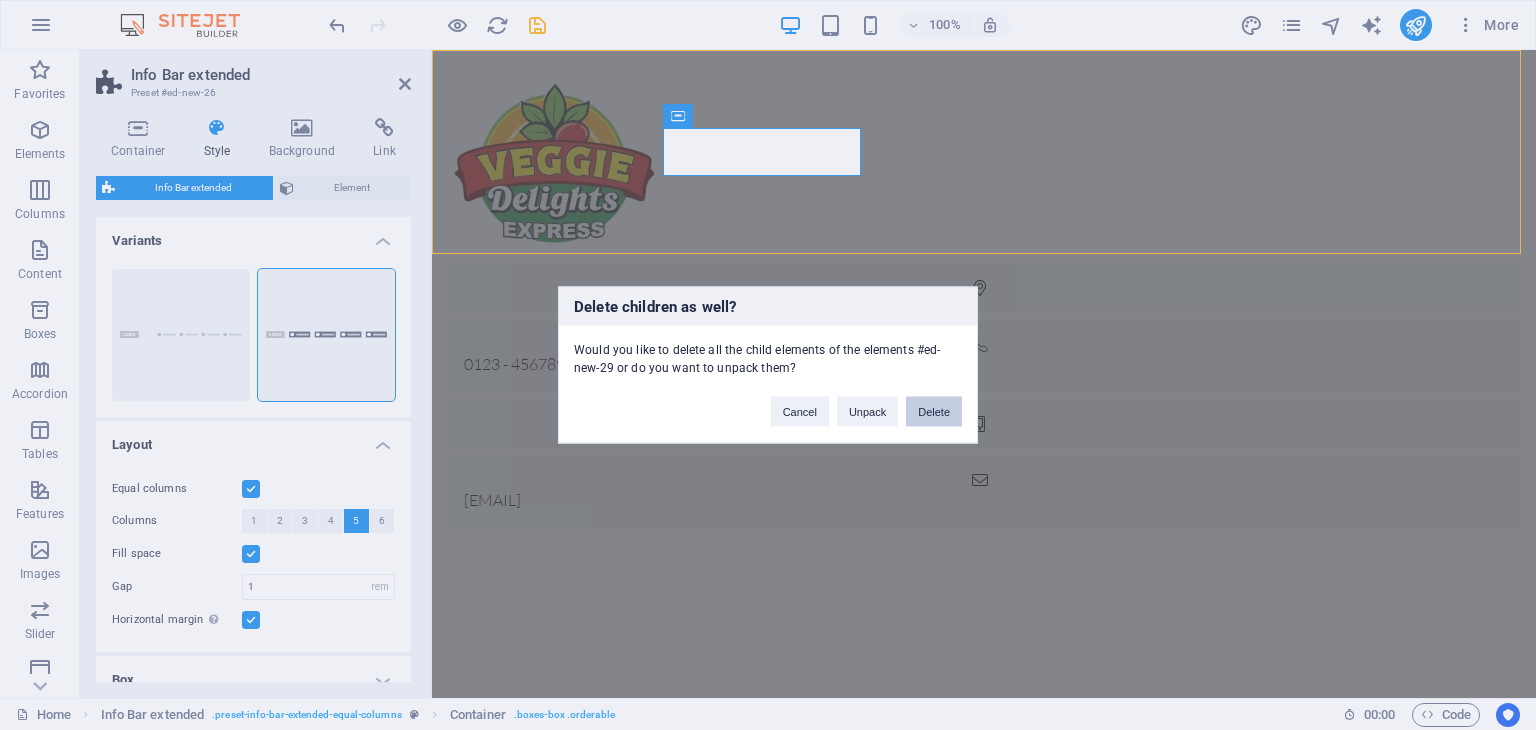 click on "Delete" at bounding box center [934, 412] 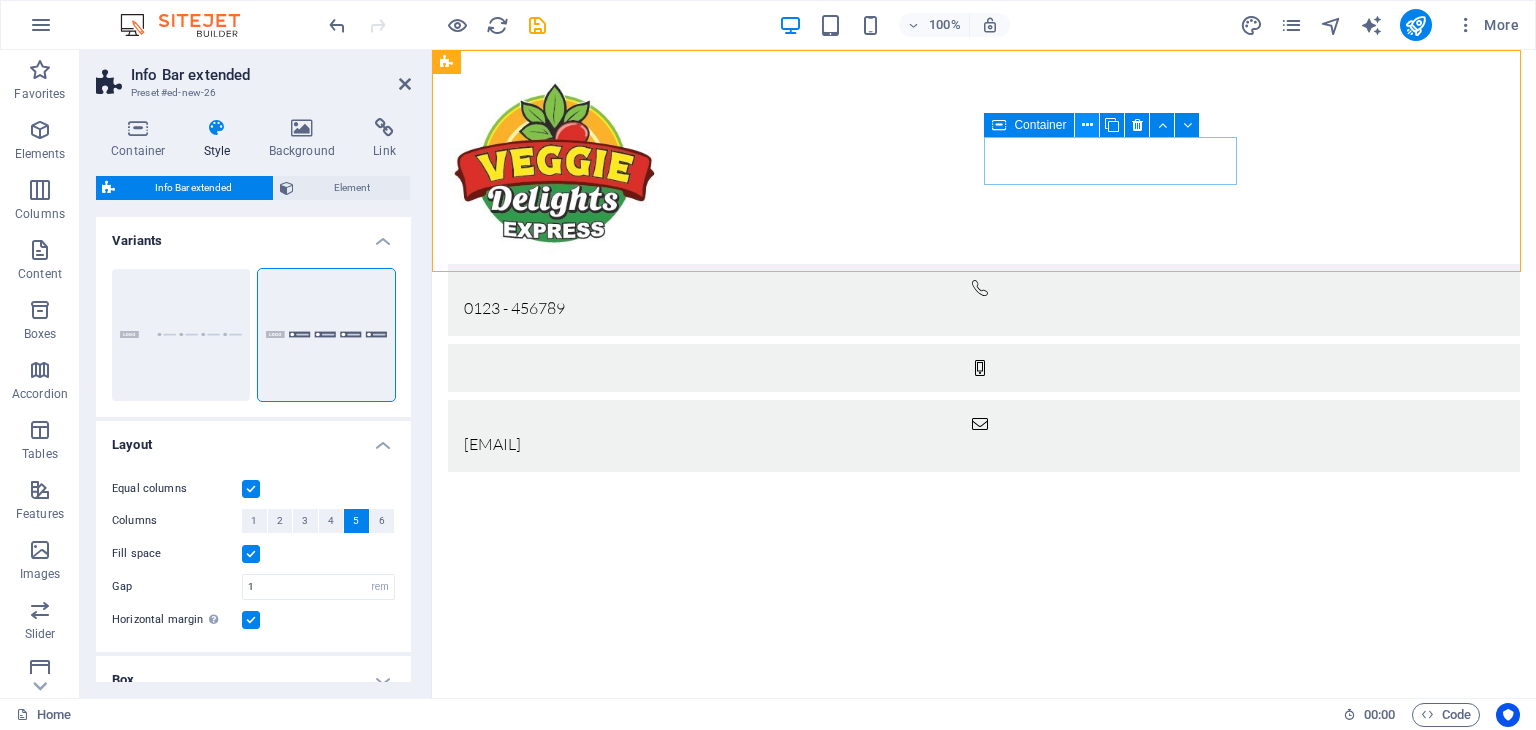 click at bounding box center [1087, 125] 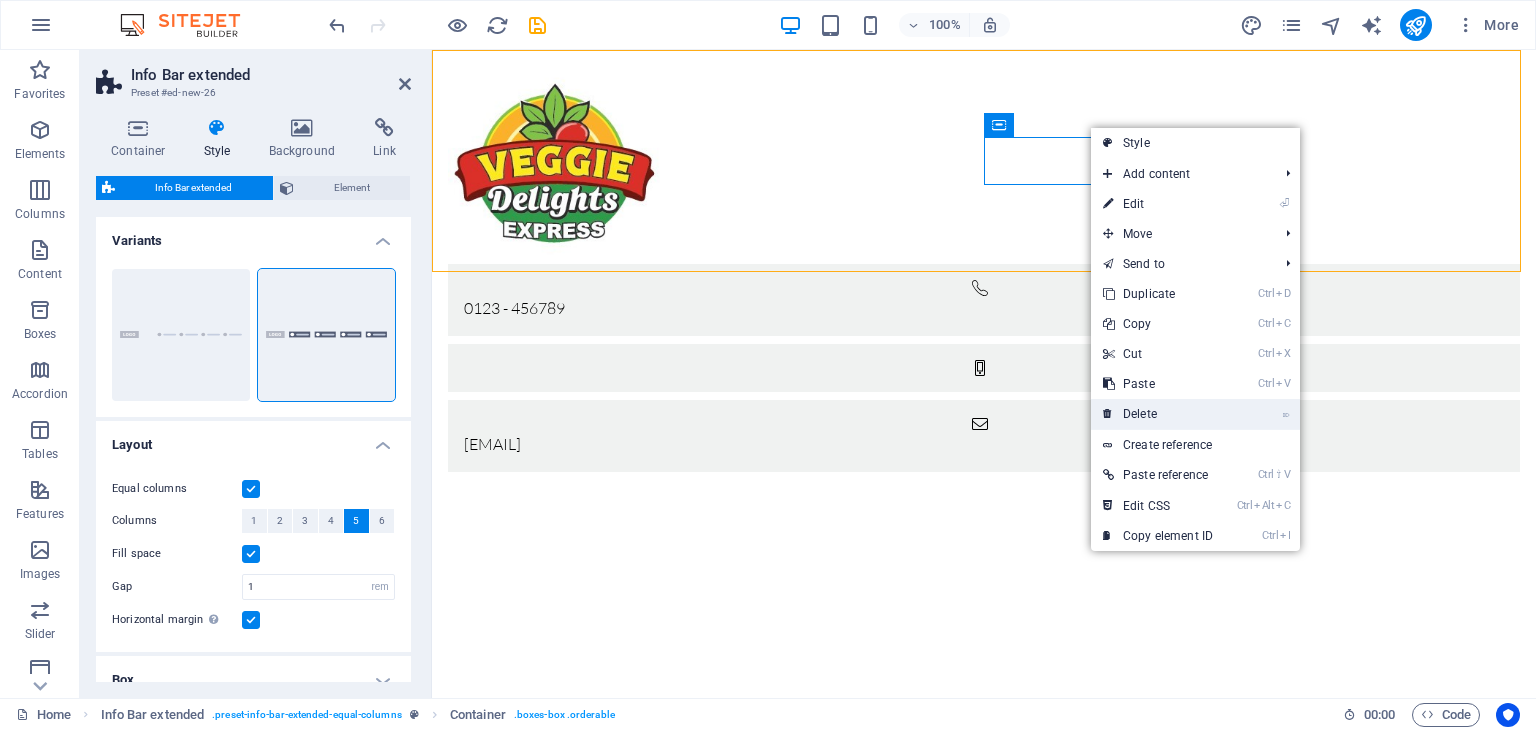click on "⌦  Delete" at bounding box center (1158, 414) 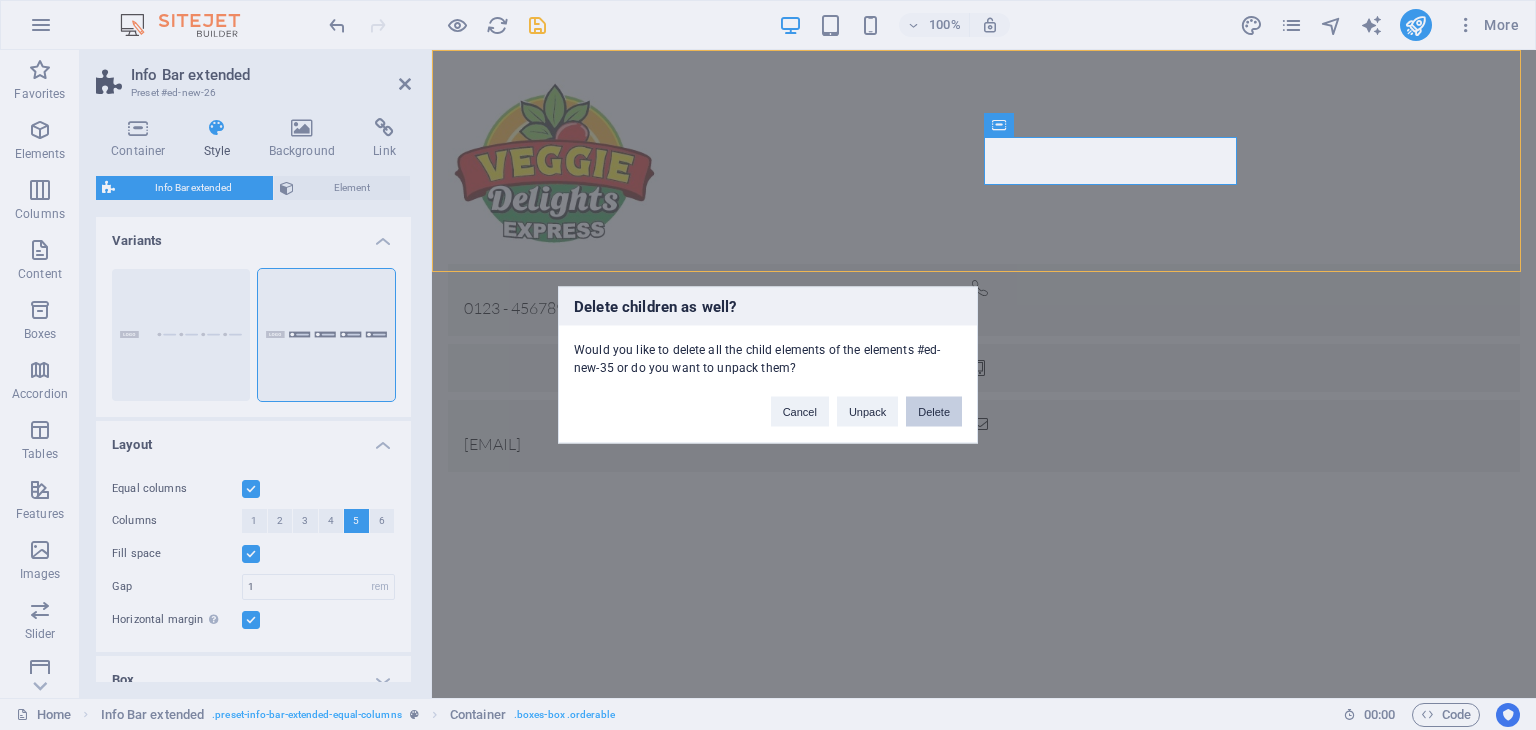 click on "Delete" at bounding box center (934, 412) 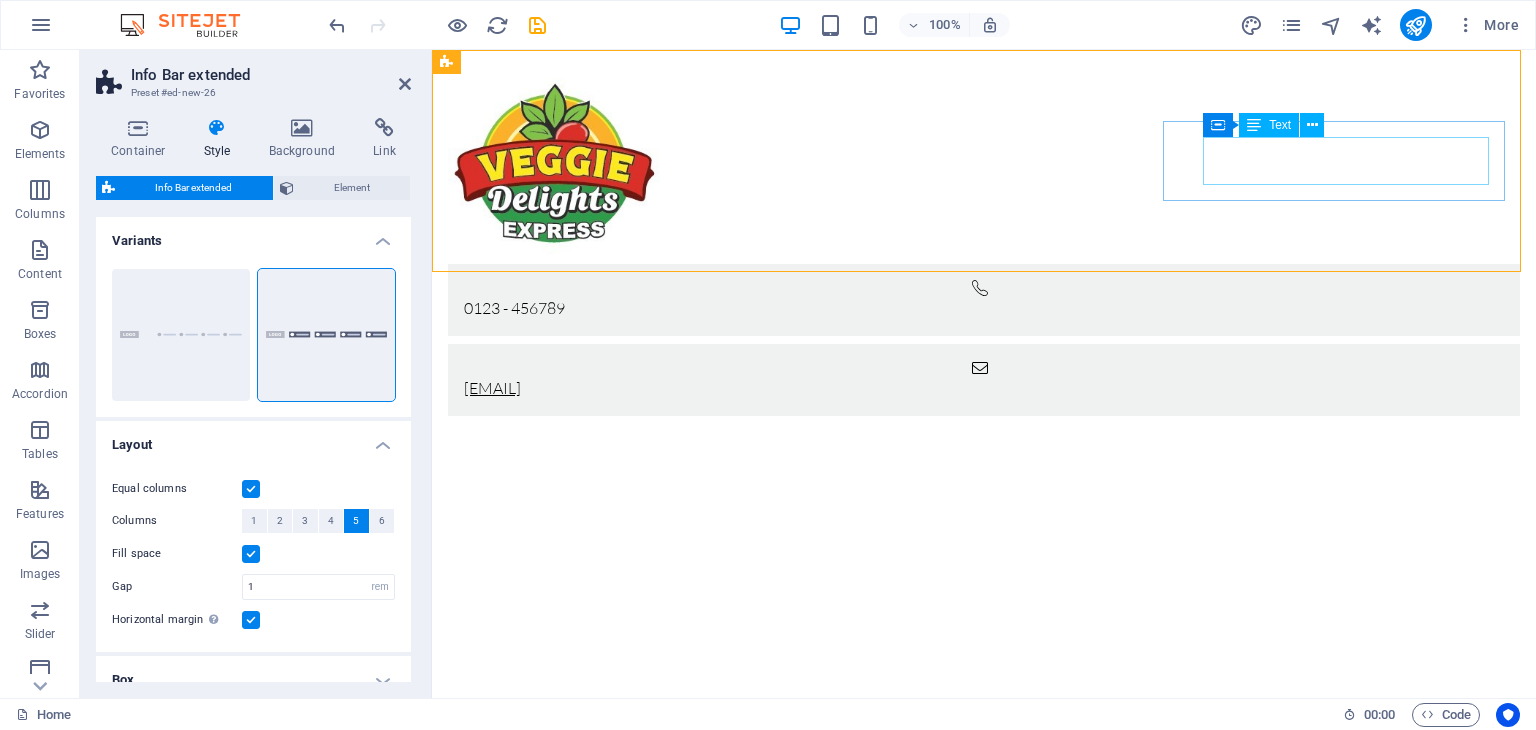 click on "[EMAIL]" at bounding box center [492, 388] 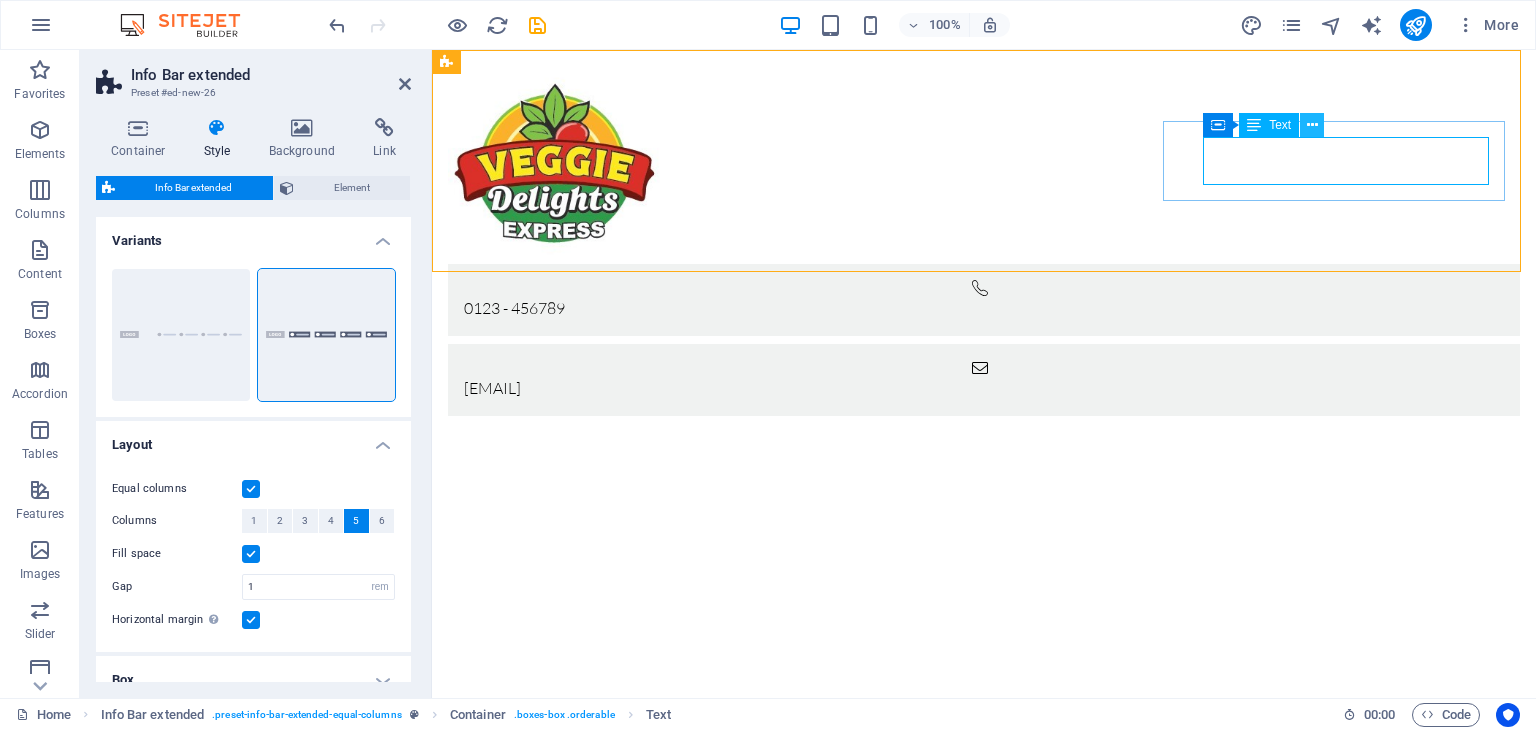 click at bounding box center [1312, 125] 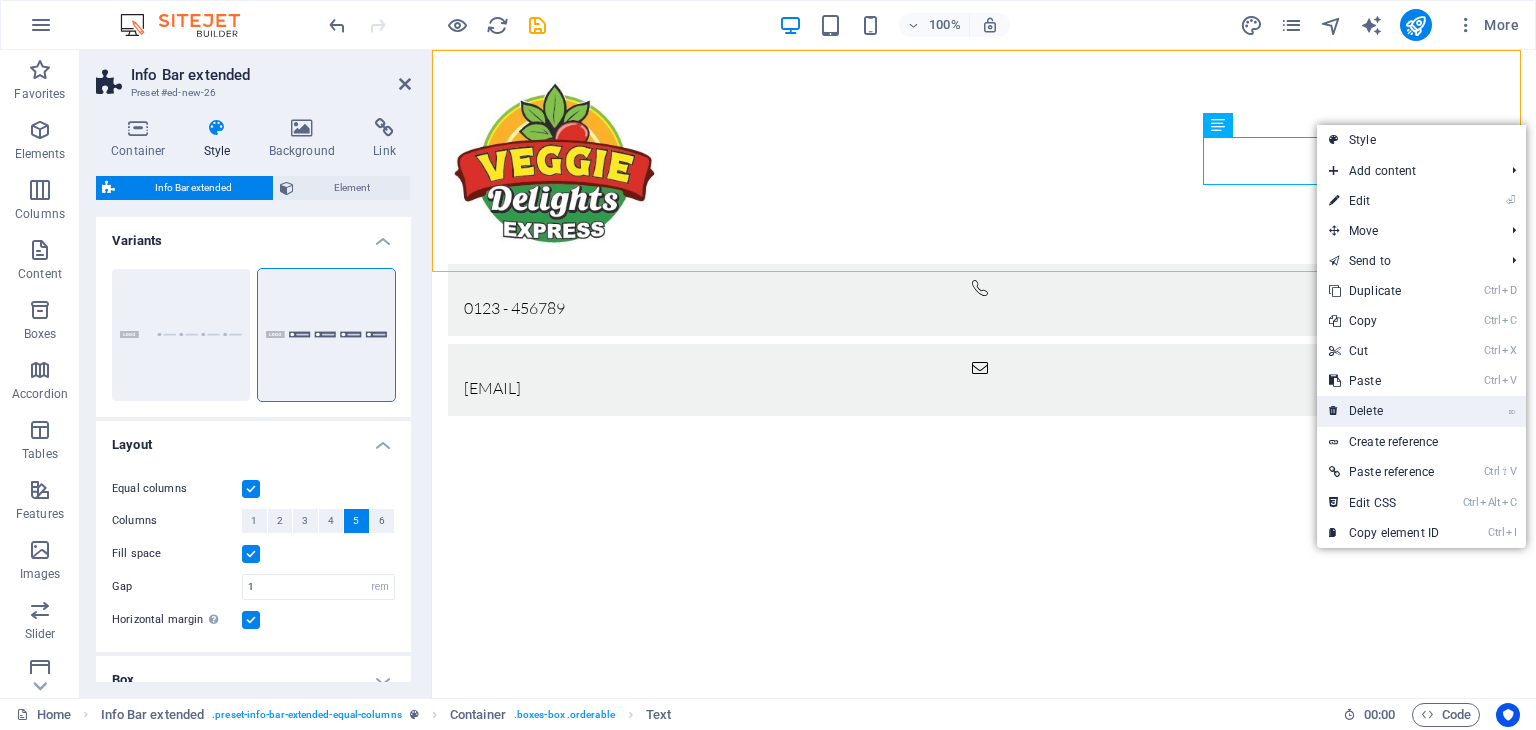 click on "⌦  Delete" at bounding box center [1384, 411] 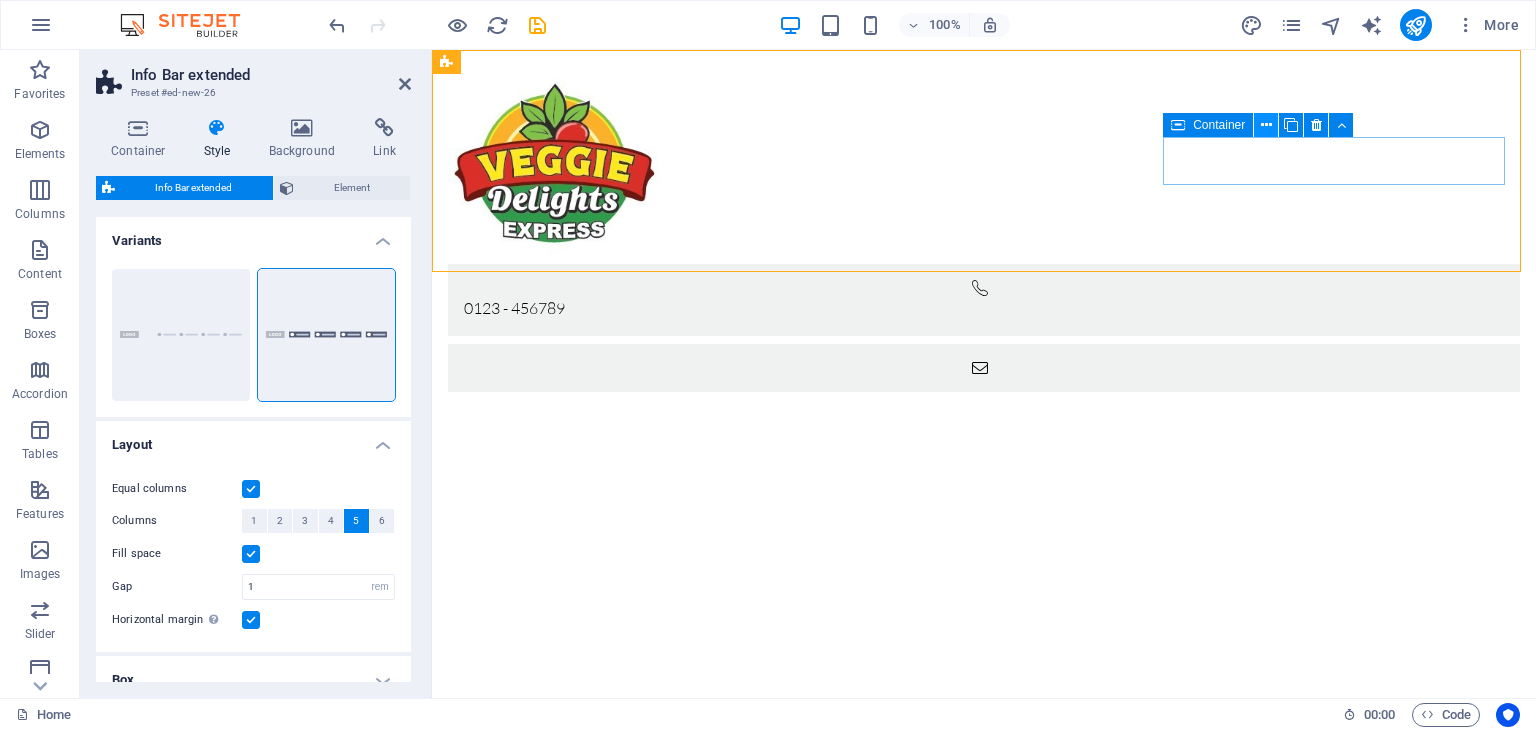 click at bounding box center [1266, 125] 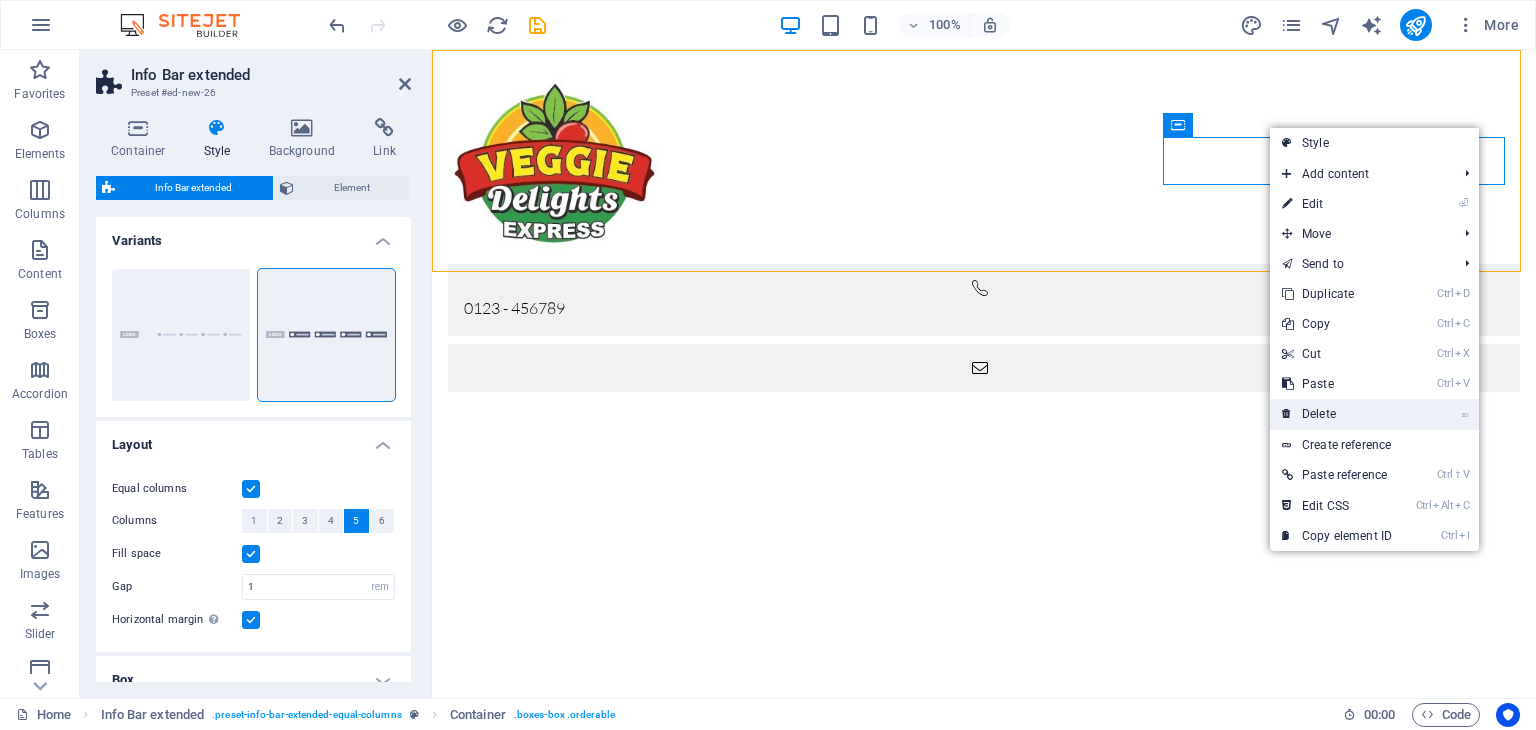 click on "⌦  Delete" at bounding box center [1337, 414] 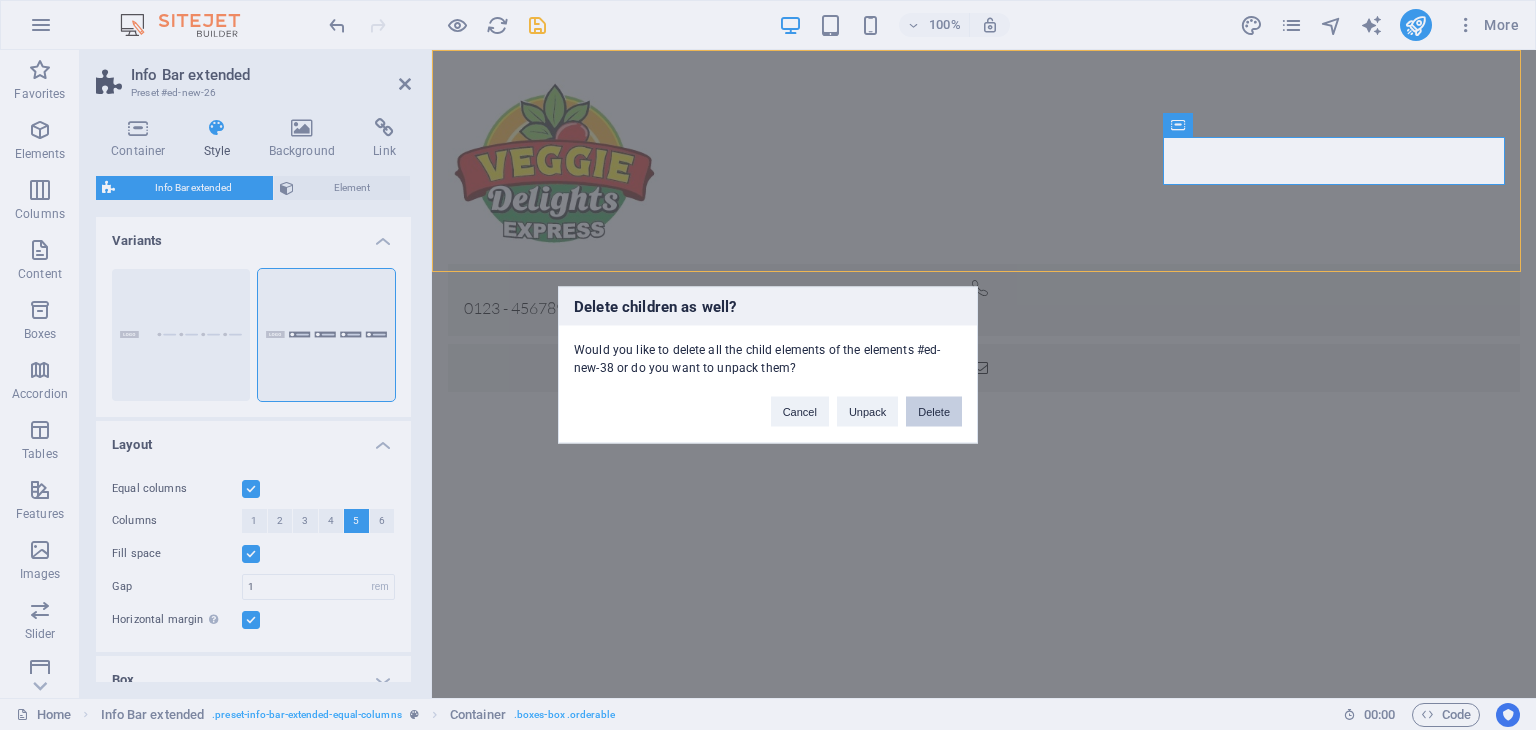 click on "Delete" at bounding box center (934, 412) 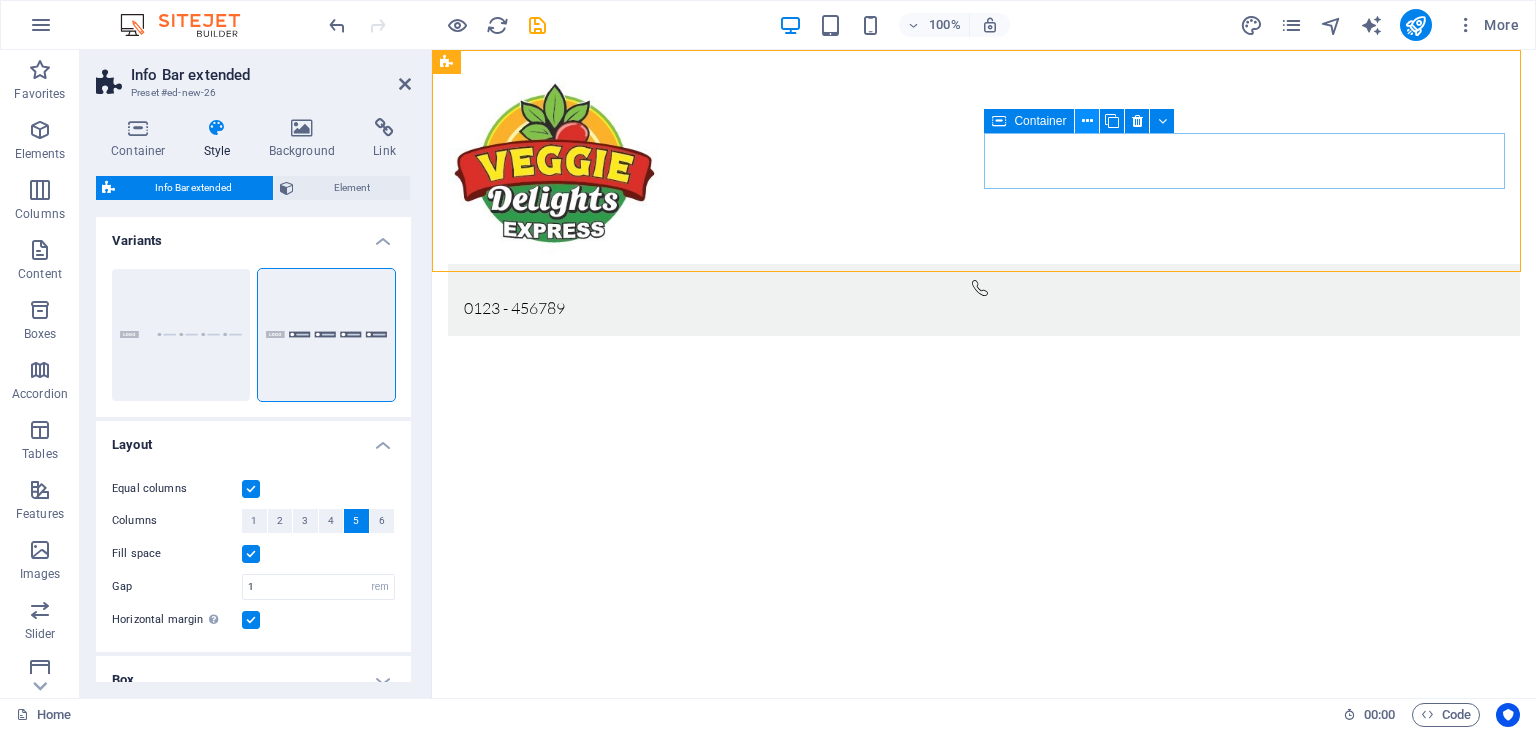 click at bounding box center [1087, 121] 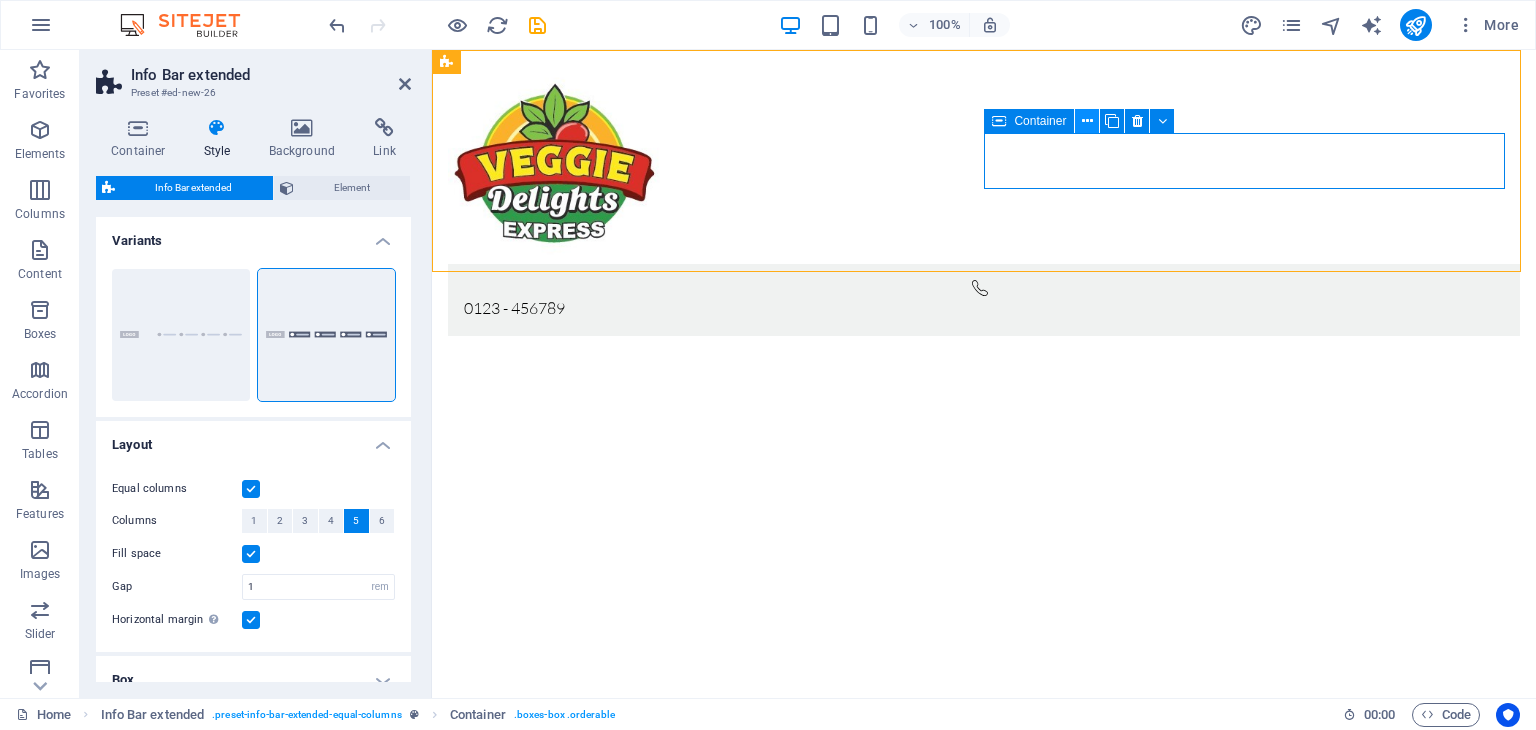 click at bounding box center (1087, 121) 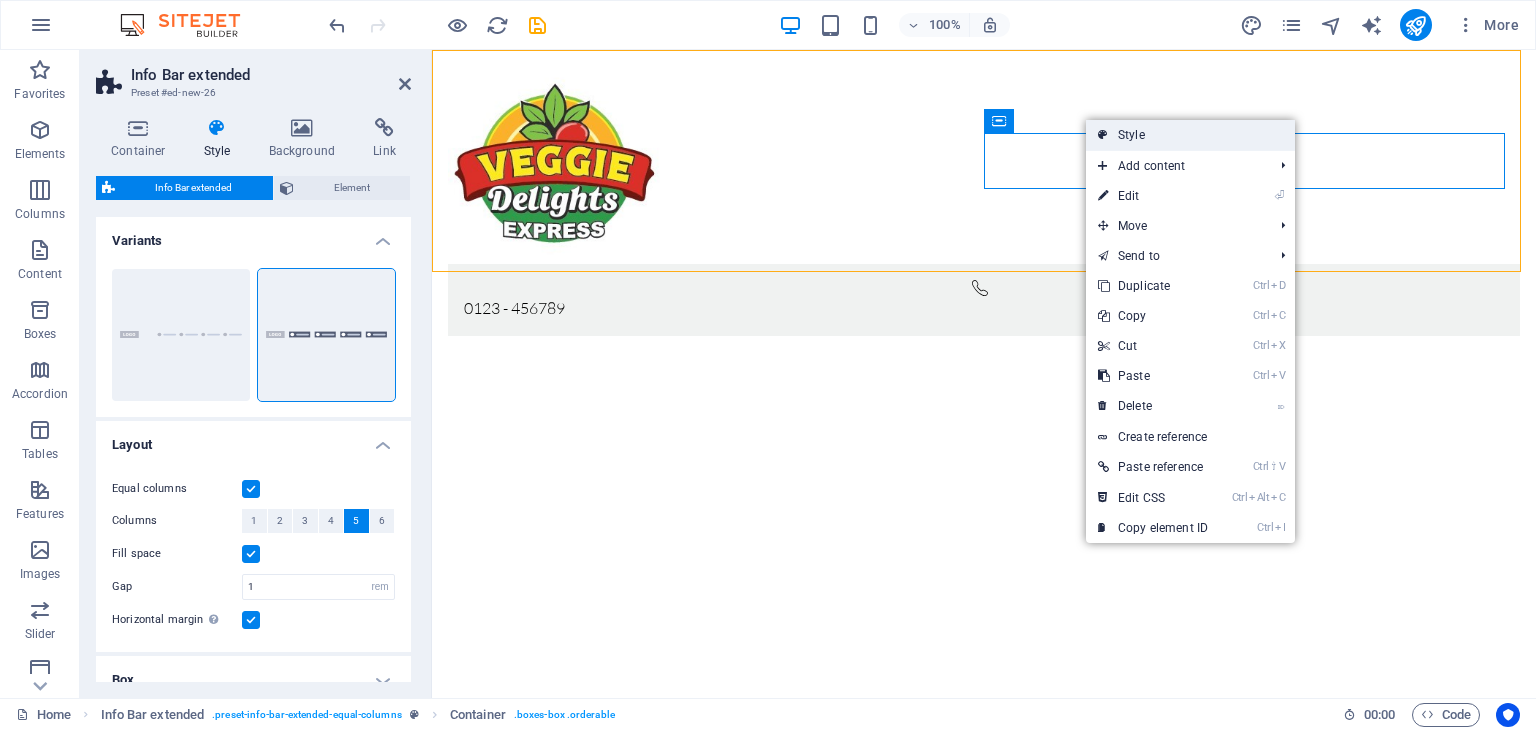 click at bounding box center [1103, 135] 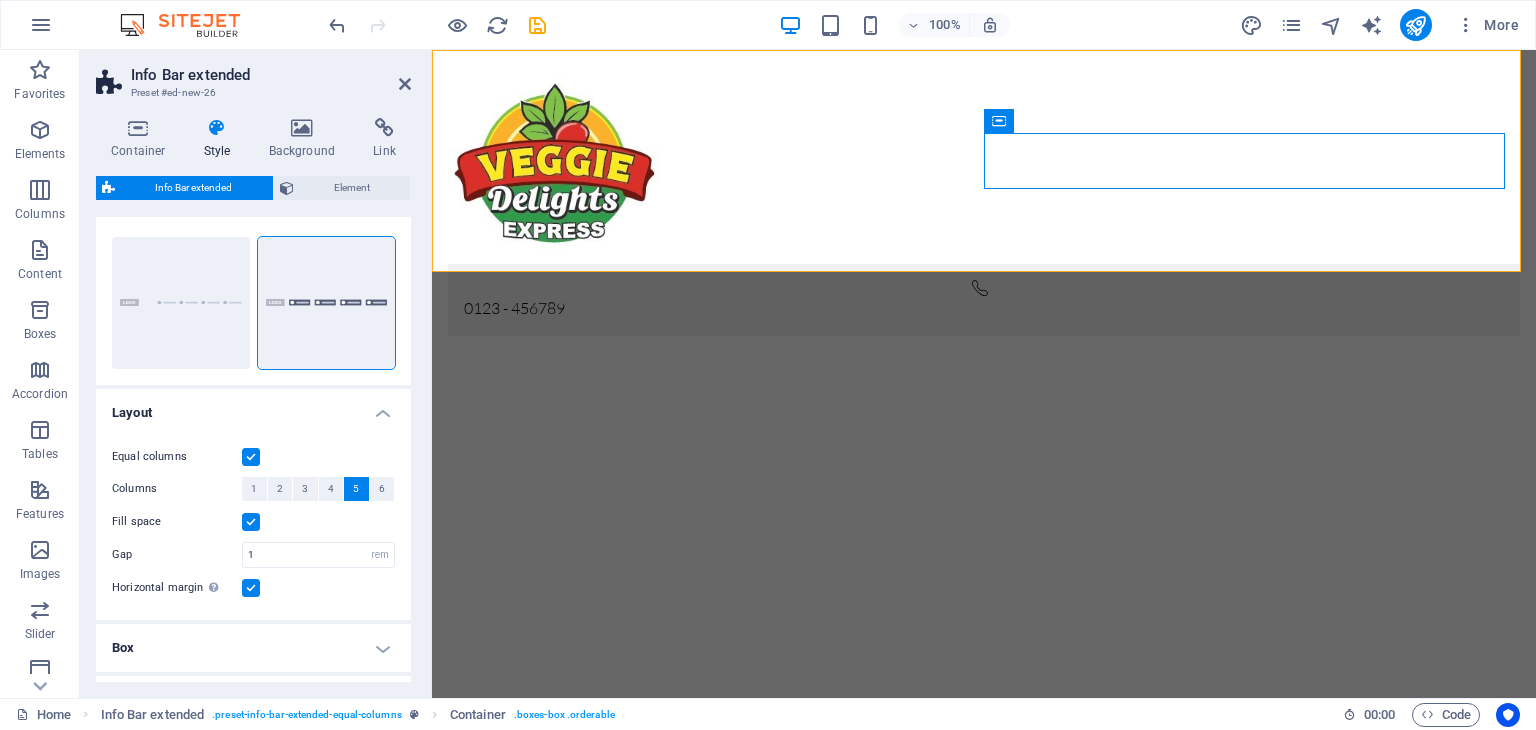 scroll, scrollTop: 0, scrollLeft: 0, axis: both 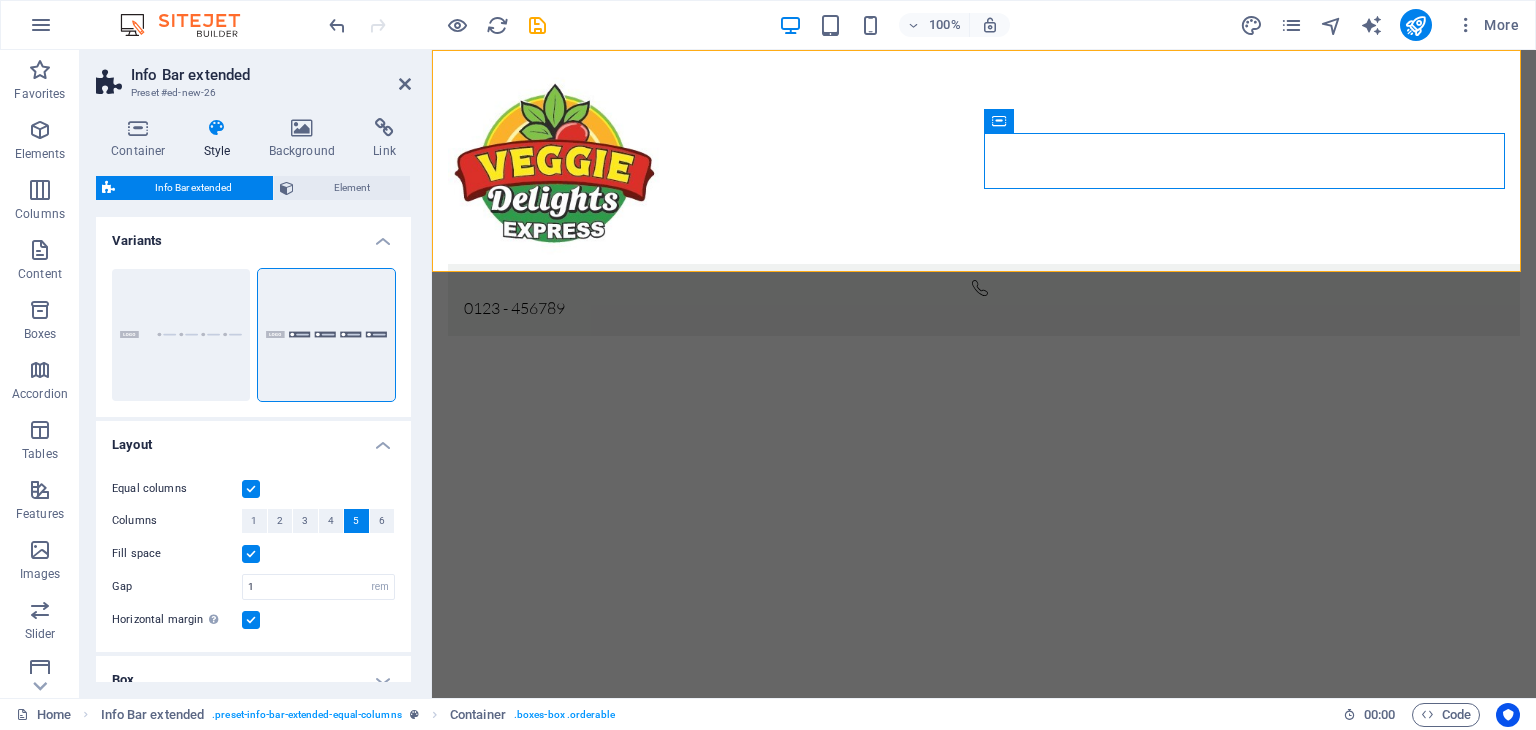 click on "Style" at bounding box center [221, 139] 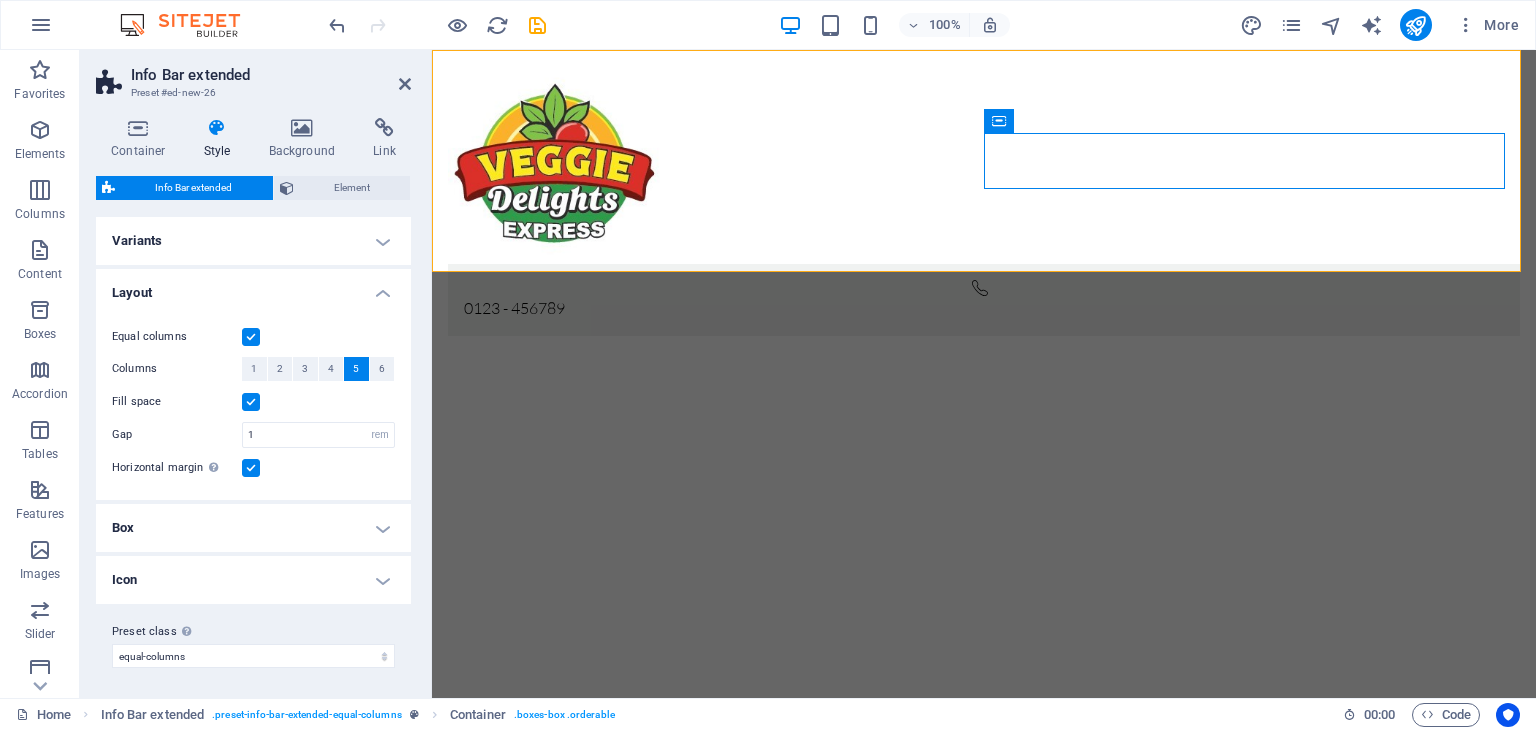 click on "Layout" at bounding box center (253, 287) 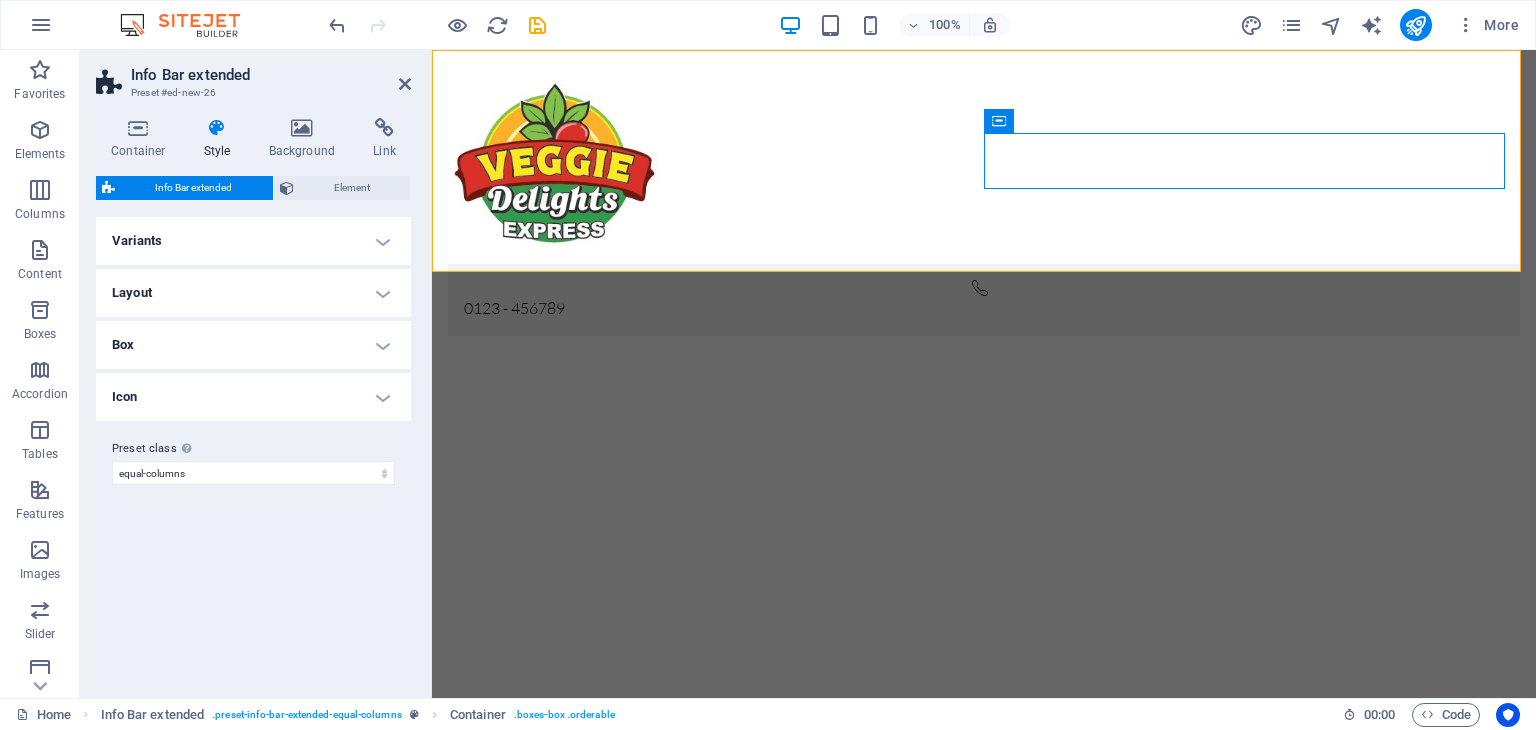 click on "Variants" at bounding box center (253, 241) 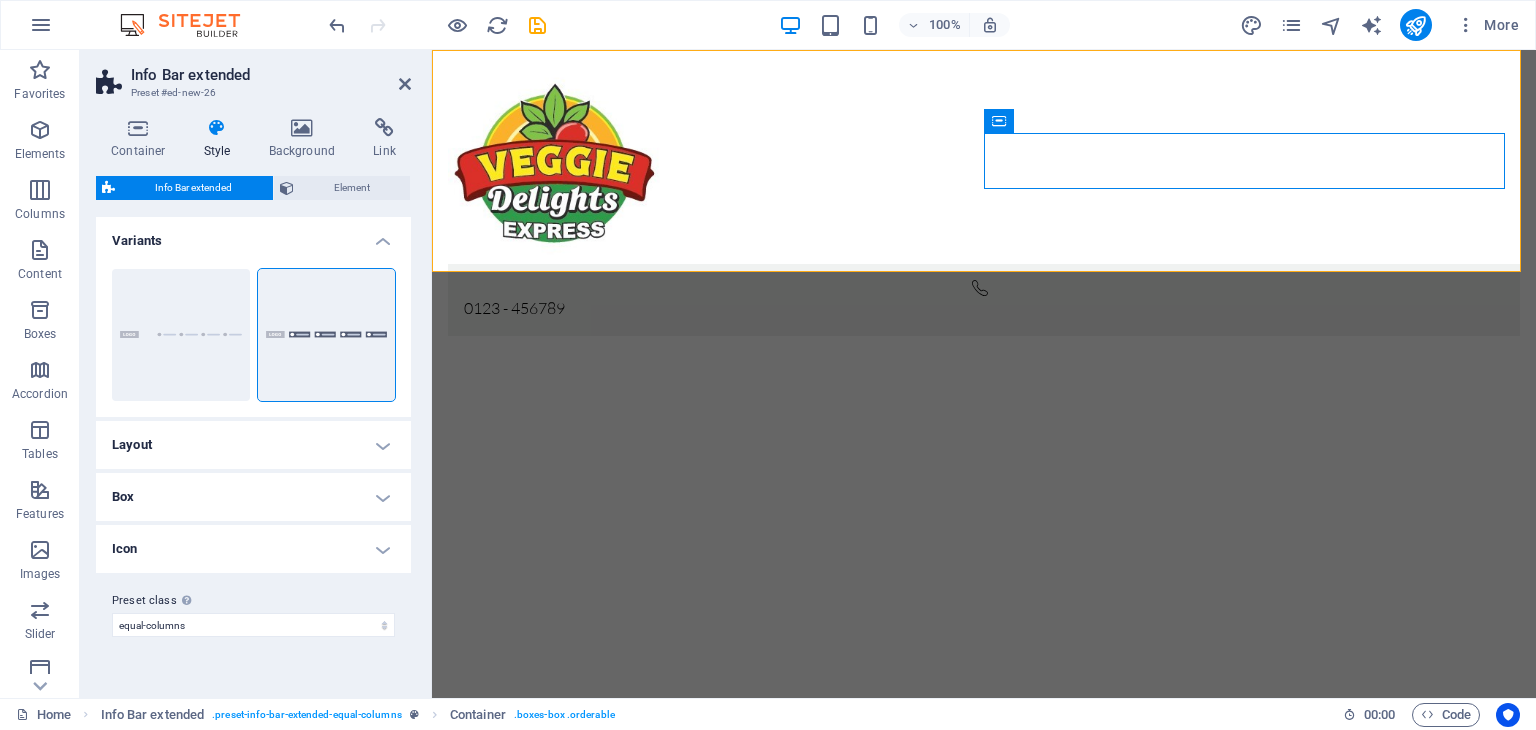 click on "Variants" at bounding box center [253, 235] 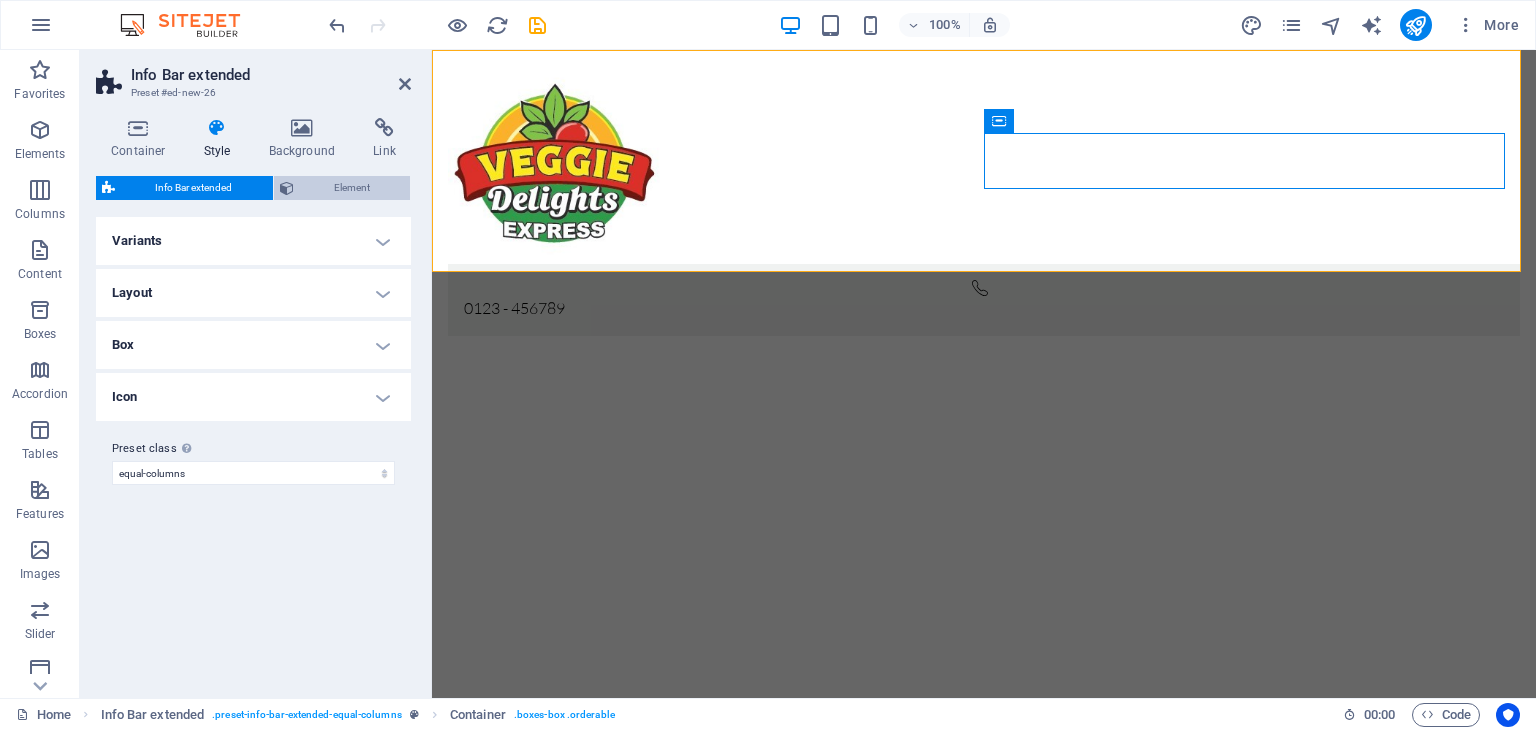 click on "Element" at bounding box center (352, 188) 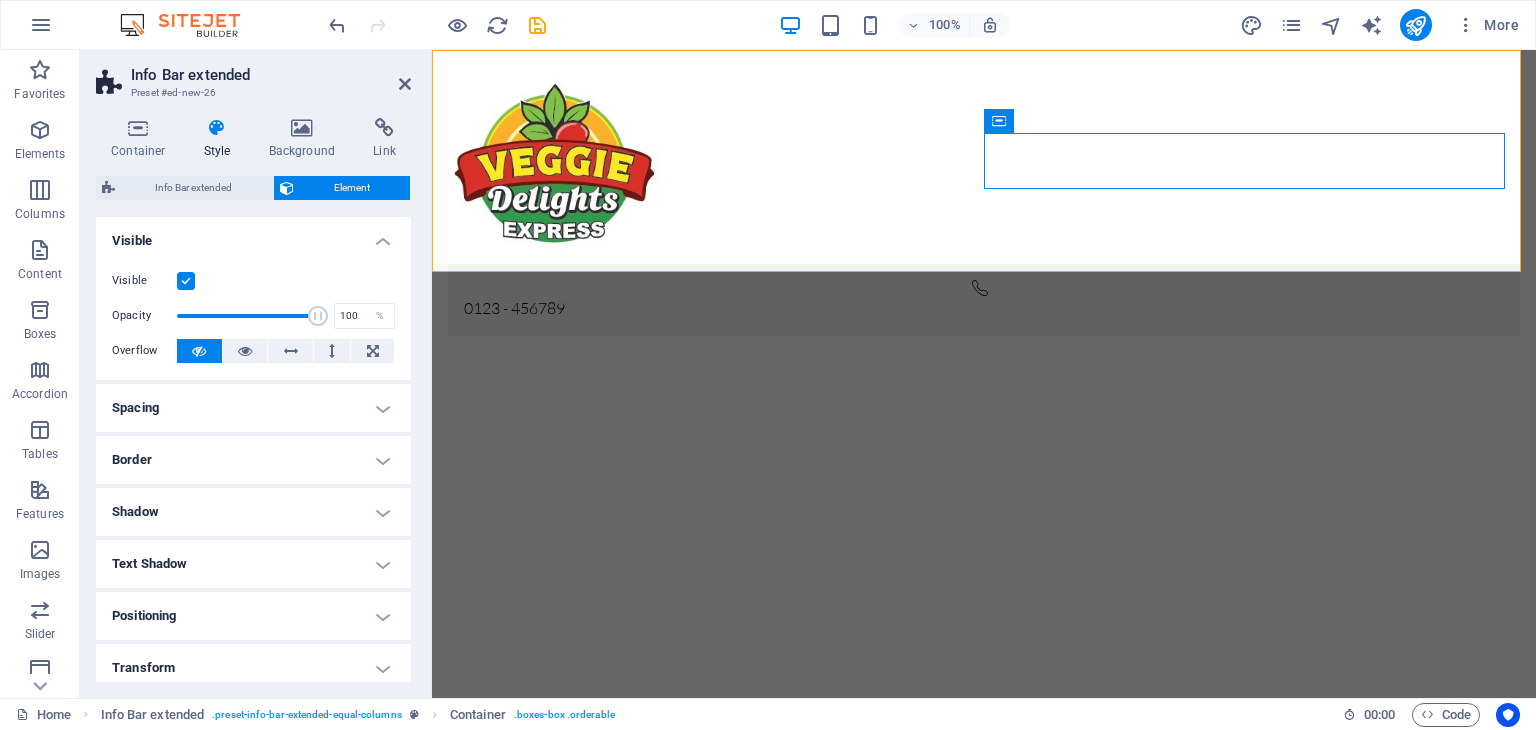 click on "Spacing" at bounding box center [253, 408] 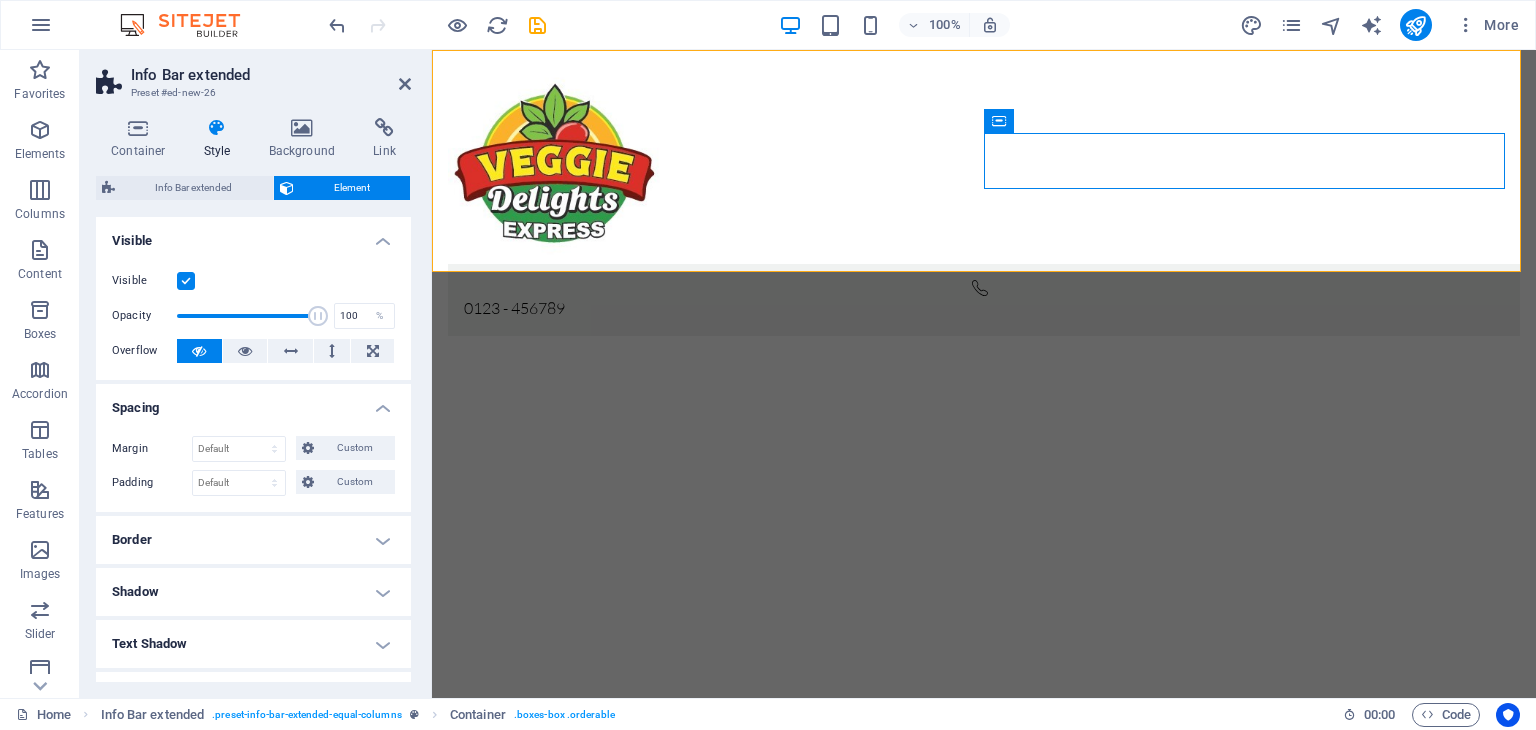 click on "Spacing" at bounding box center (253, 402) 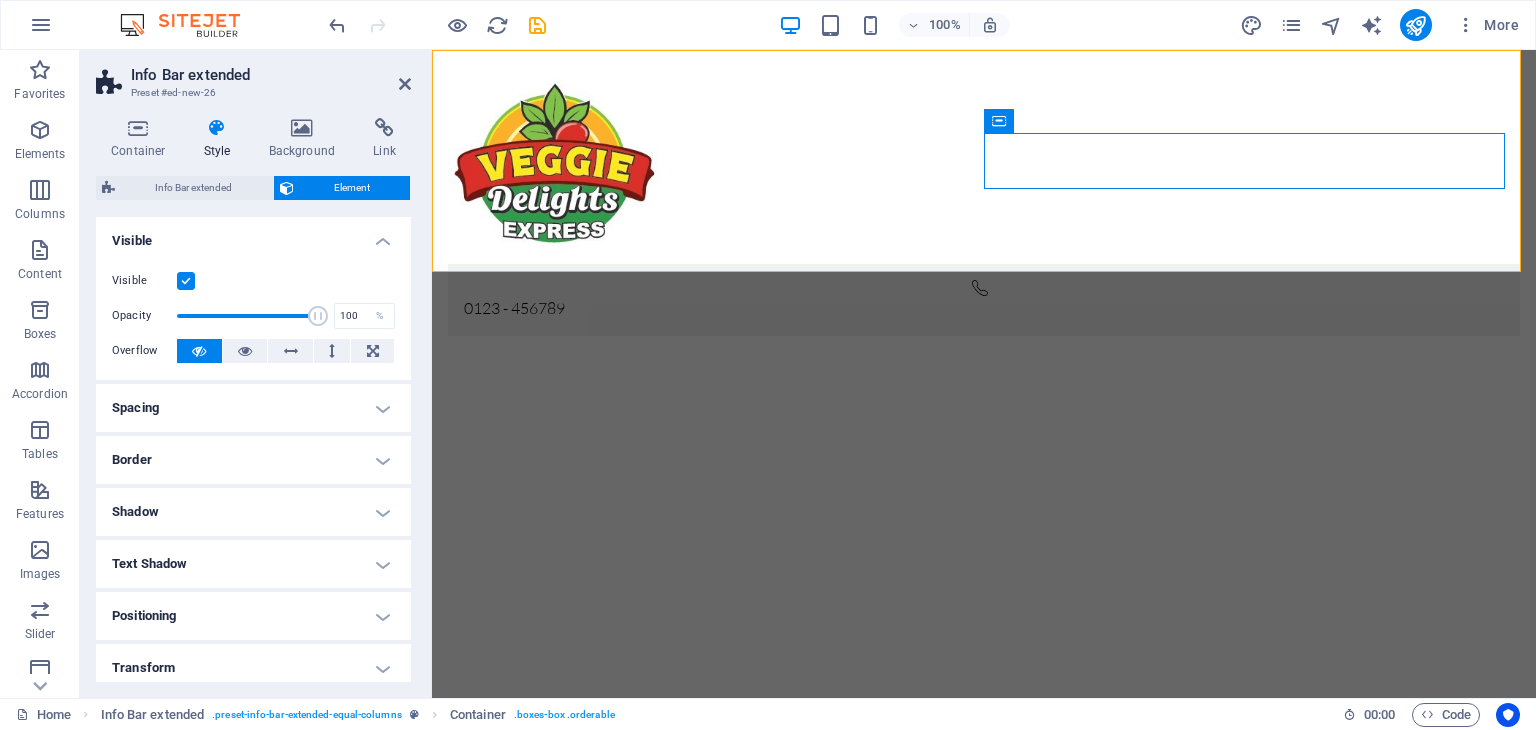click on "Shadow" at bounding box center [253, 512] 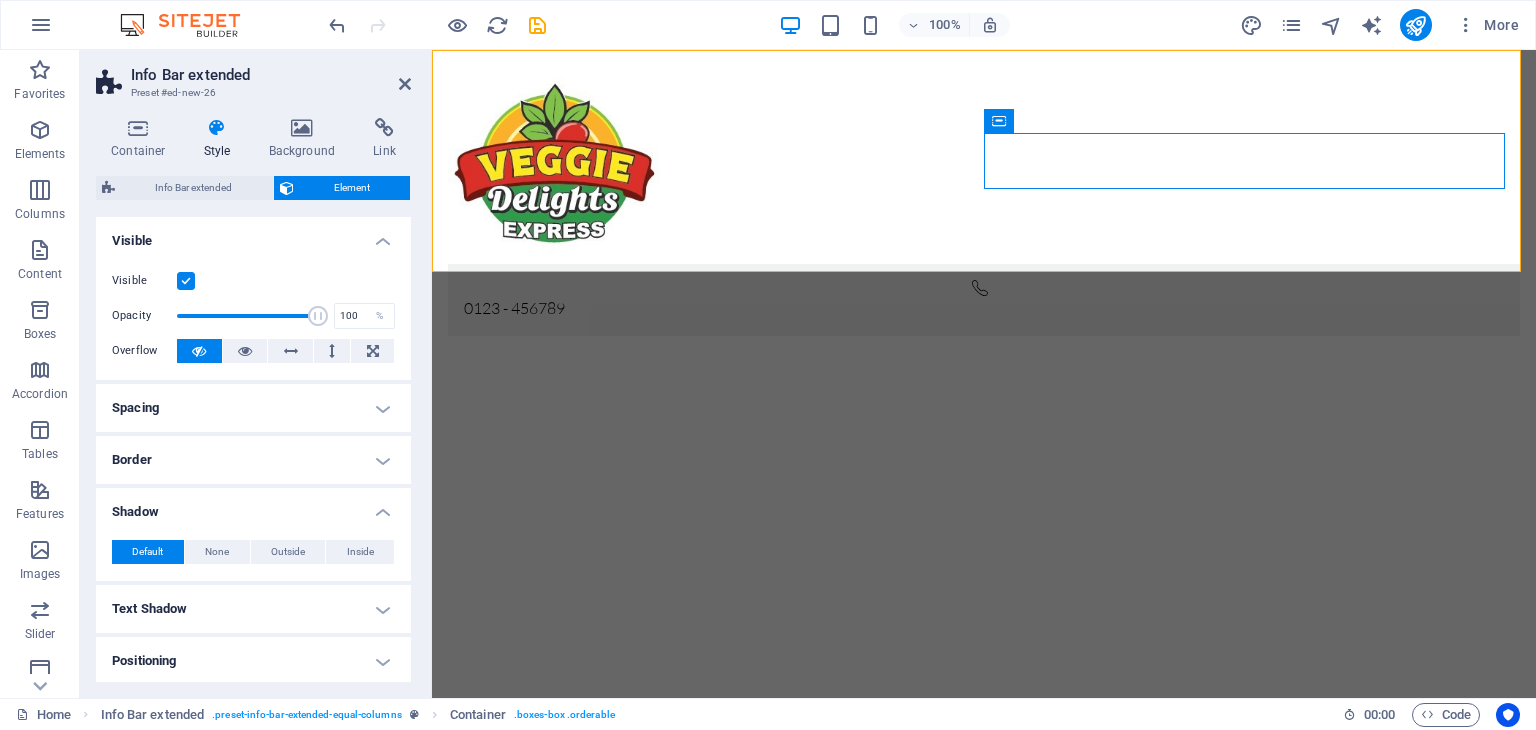 click on "Shadow" at bounding box center (253, 506) 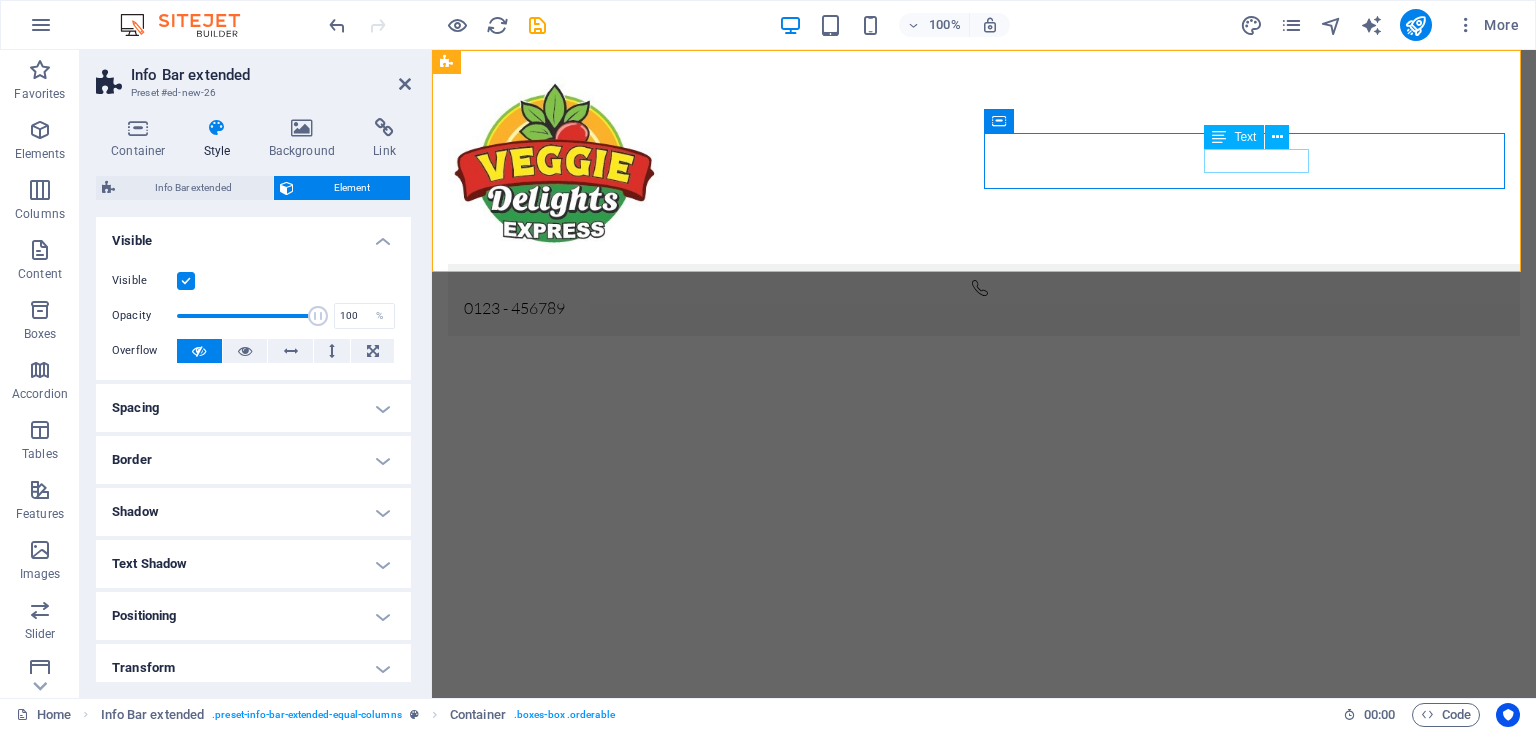 click on "0123 - 456789" at bounding box center [514, 308] 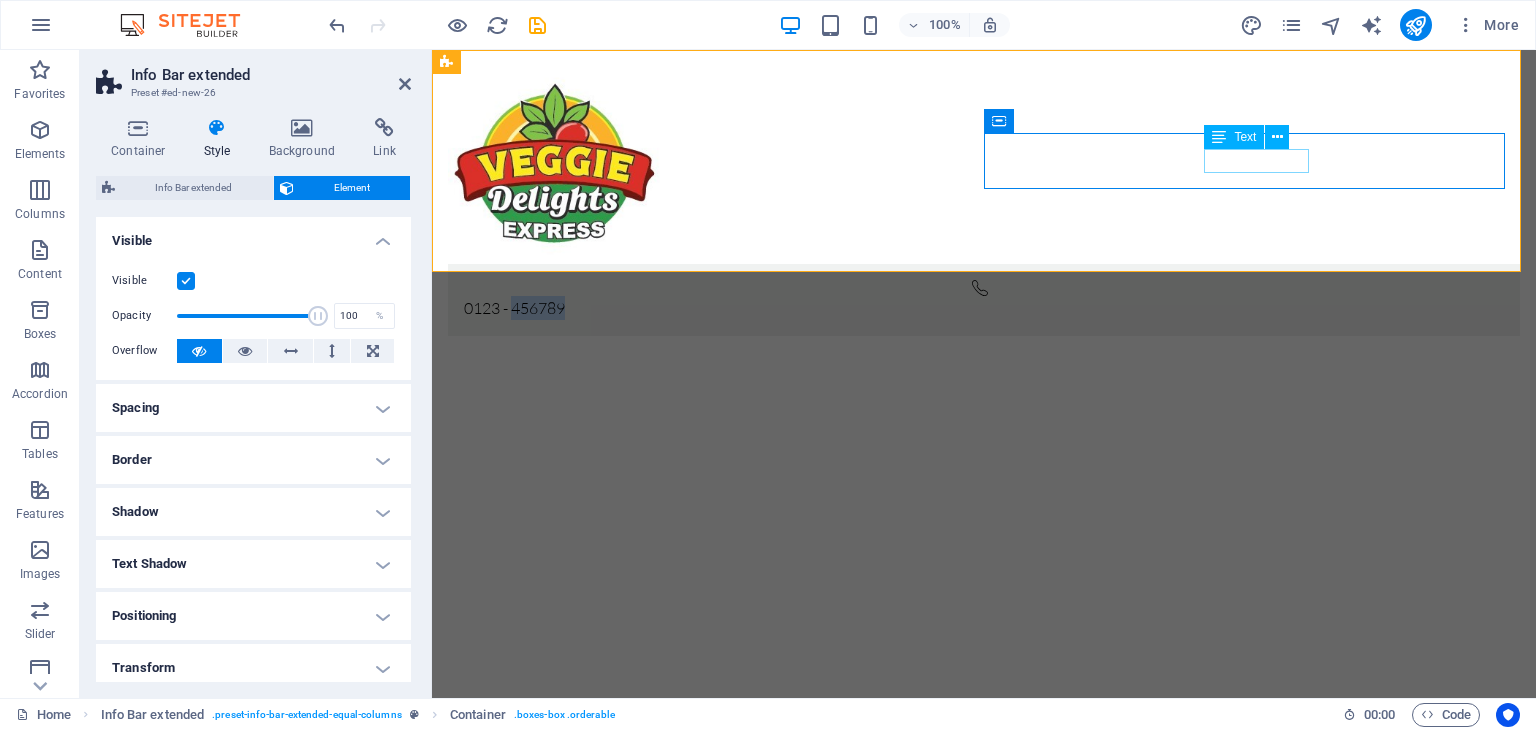 click on "0123 - 456789" at bounding box center [514, 308] 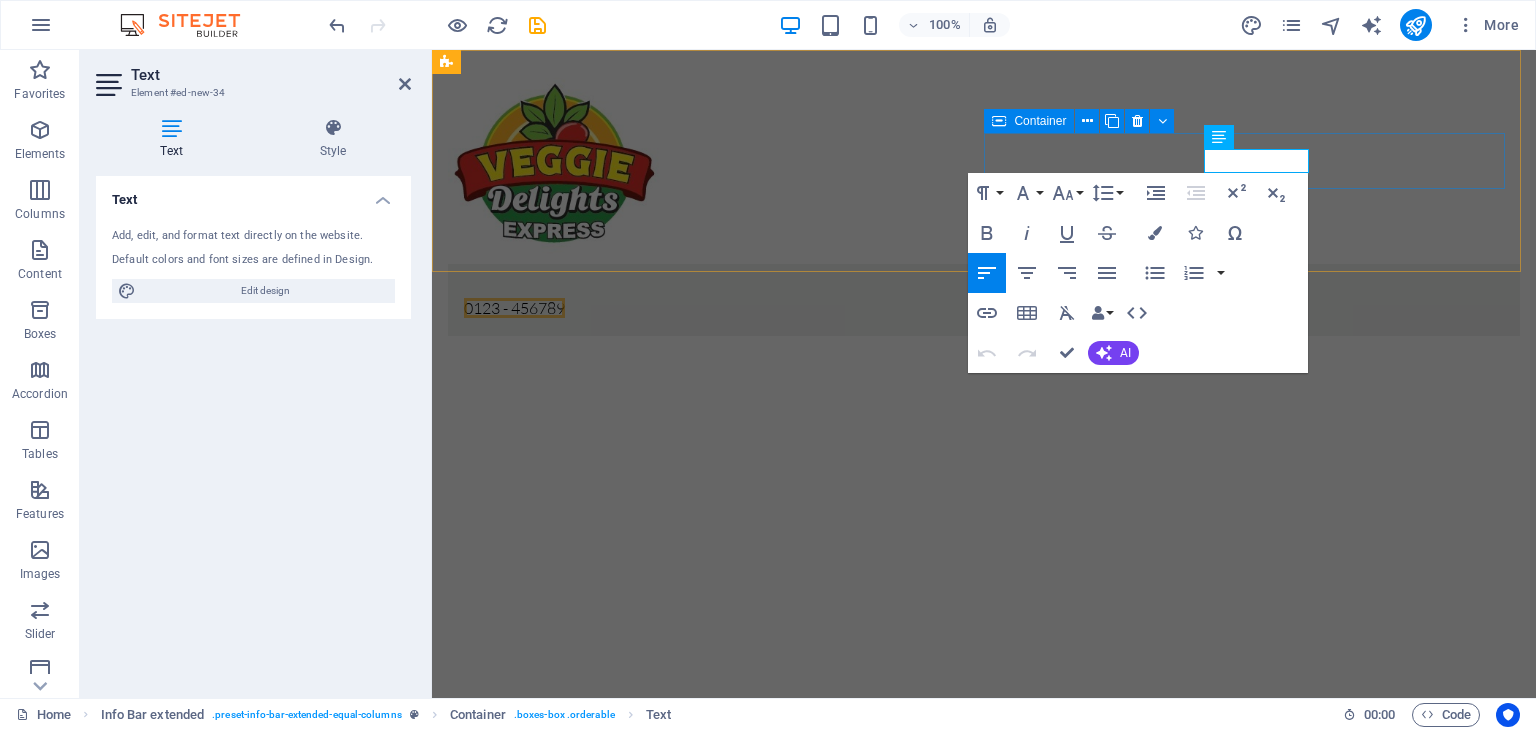 click on "0123 - 456789" at bounding box center (984, 300) 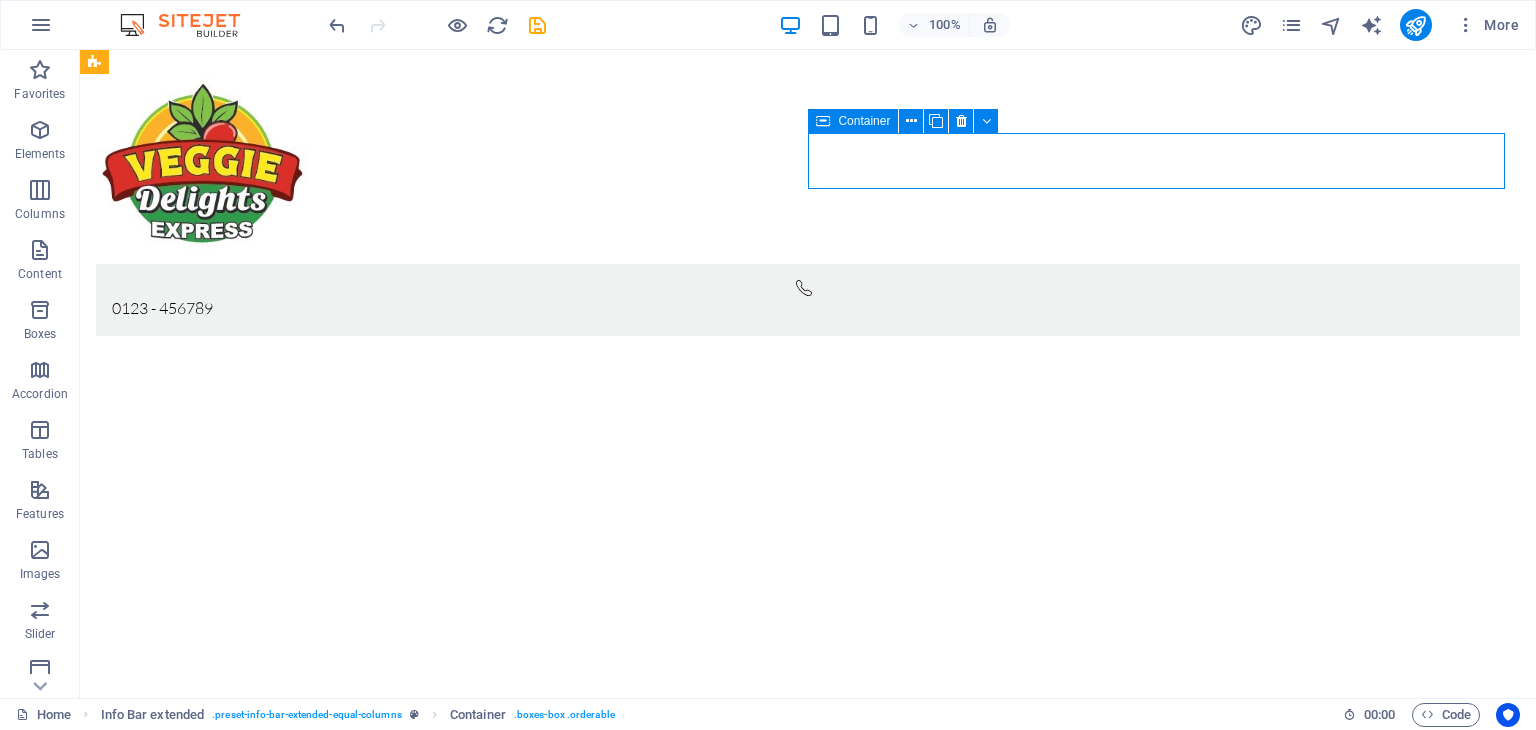 drag, startPoint x: 1322, startPoint y: 158, endPoint x: 1261, endPoint y: 159, distance: 61.008198 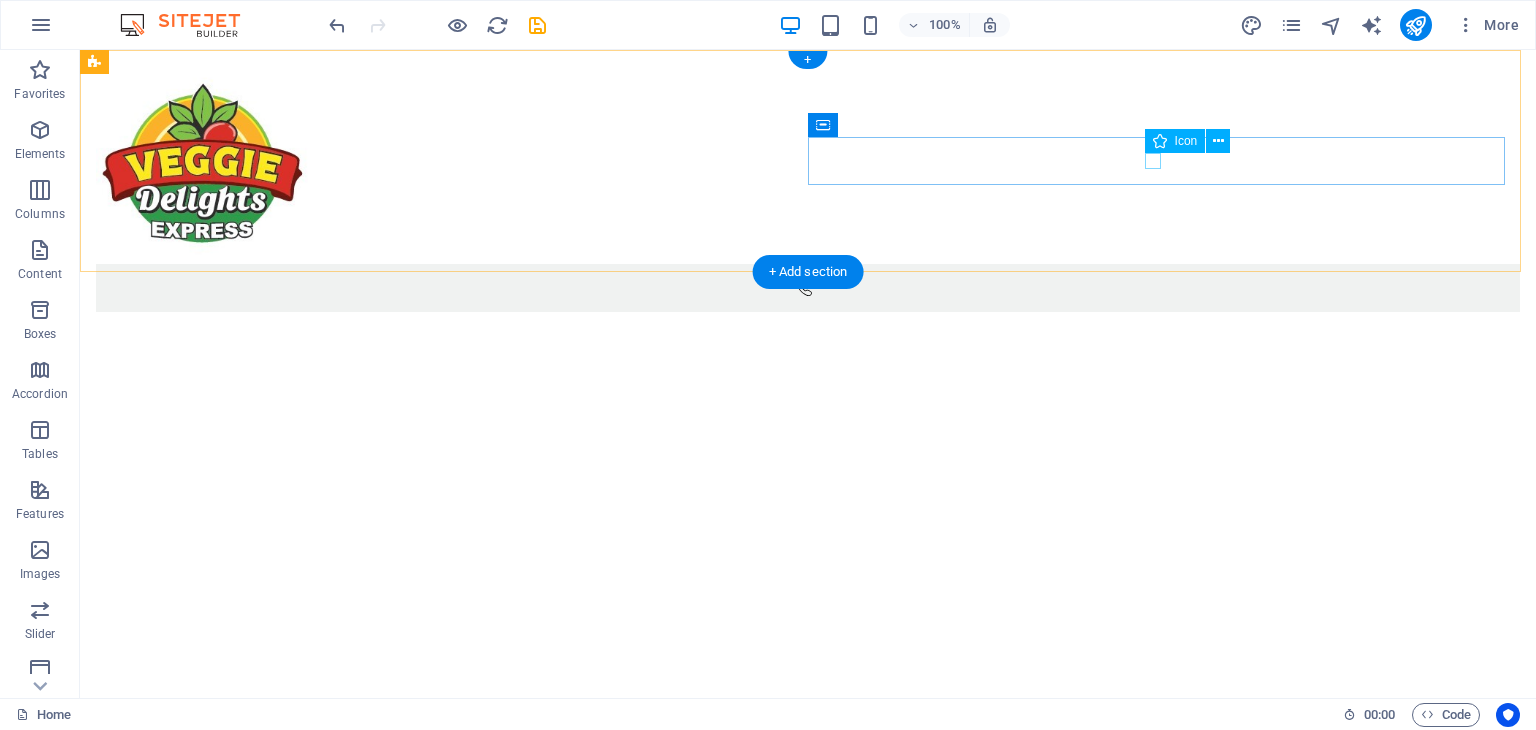 click at bounding box center (804, 288) 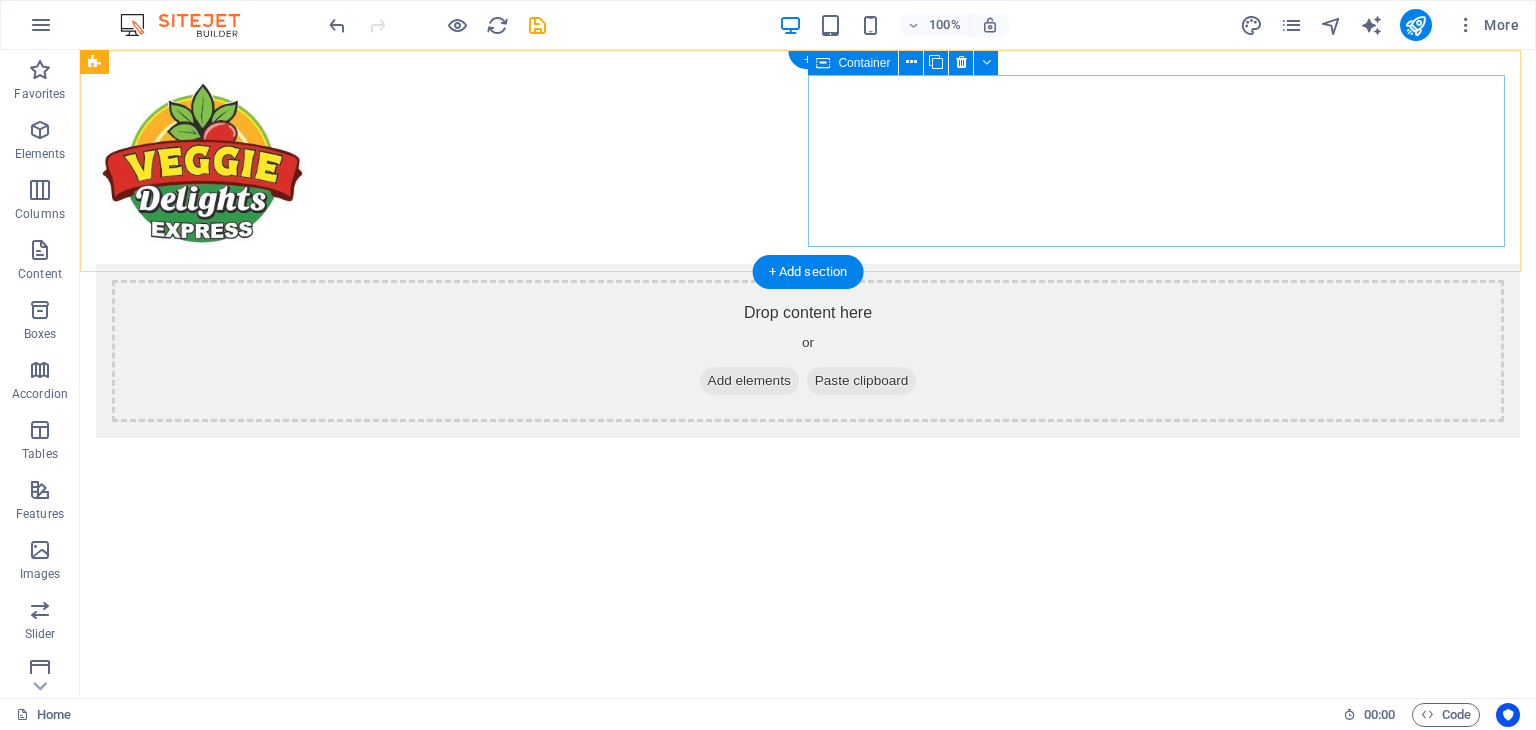 click on "Add elements" at bounding box center (749, 381) 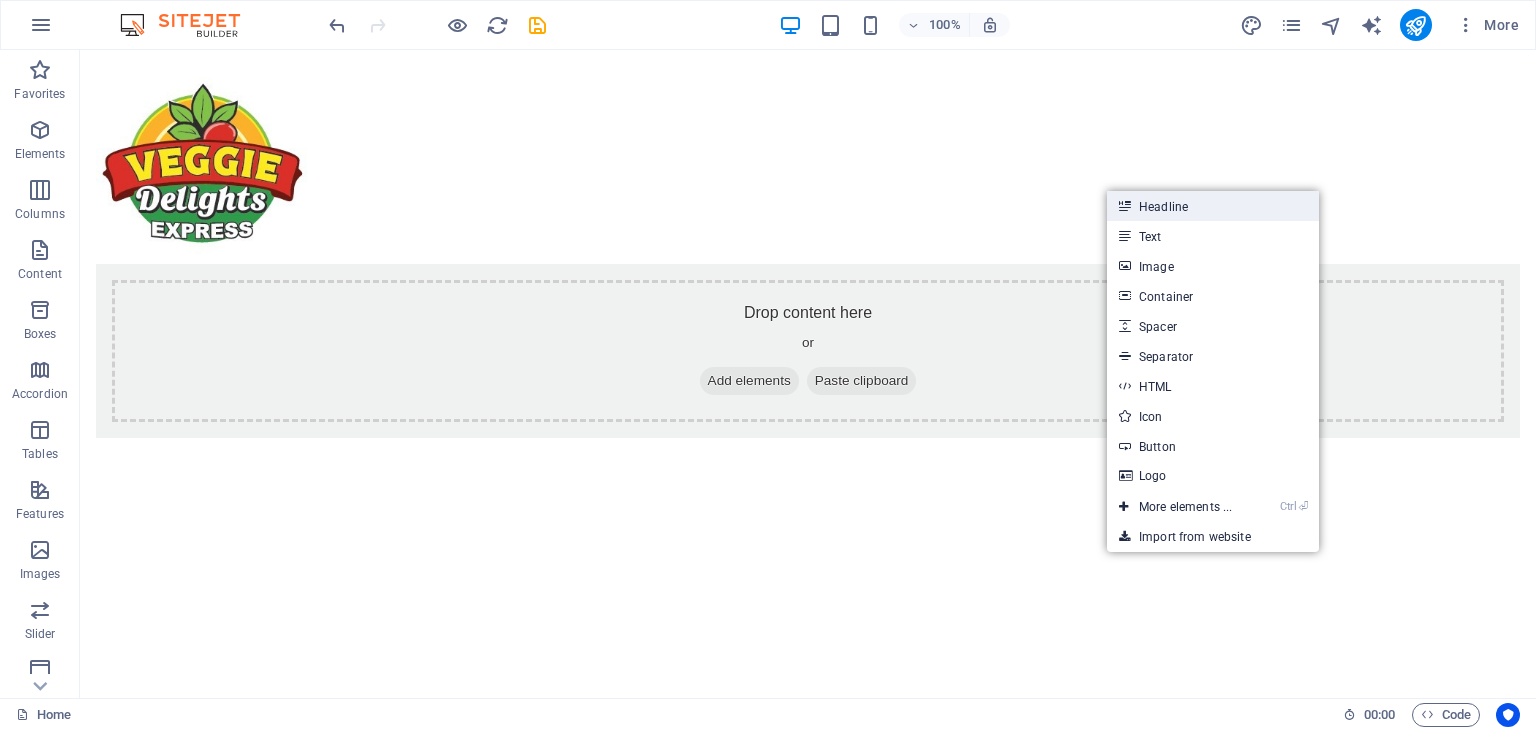 click on "Headline" at bounding box center (1213, 206) 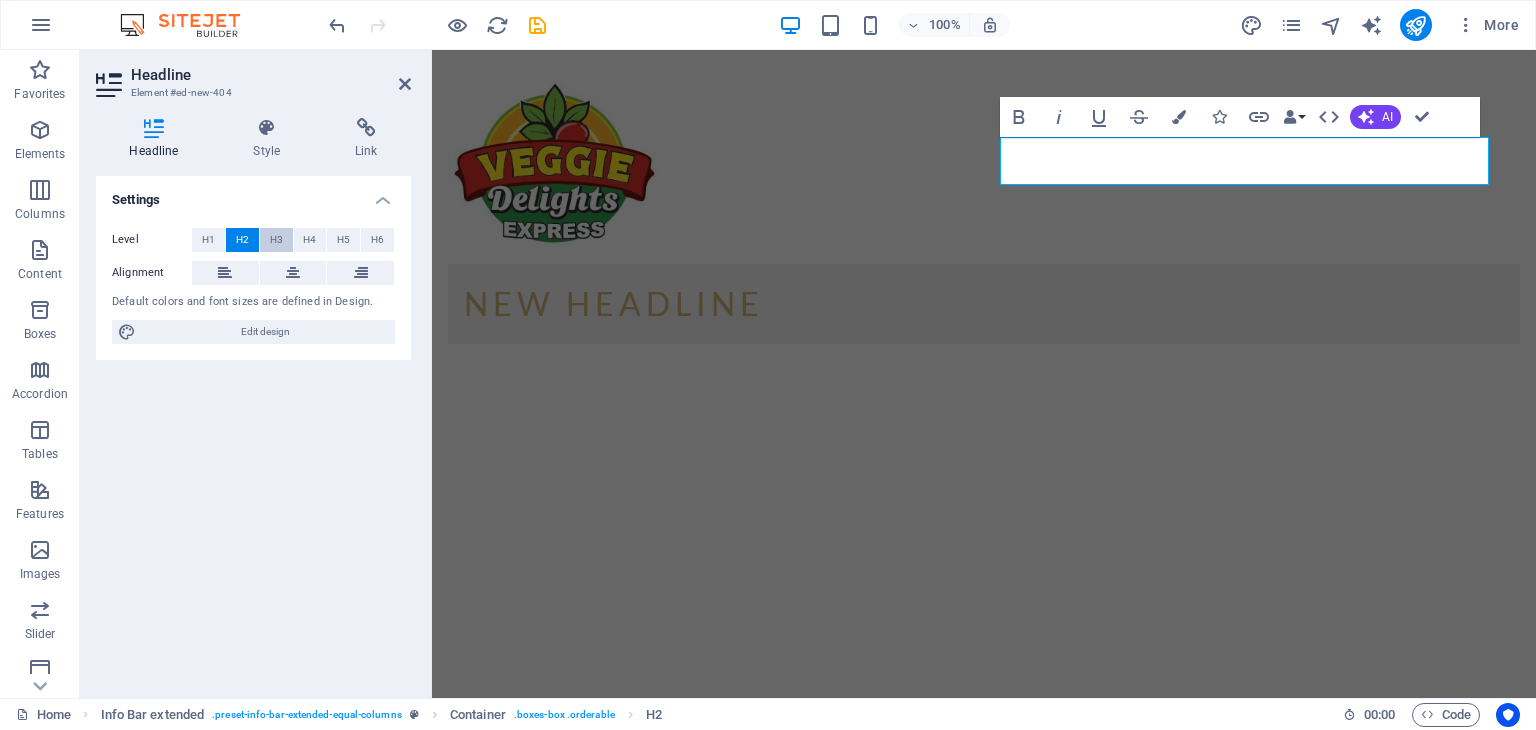 click on "H3" at bounding box center (276, 240) 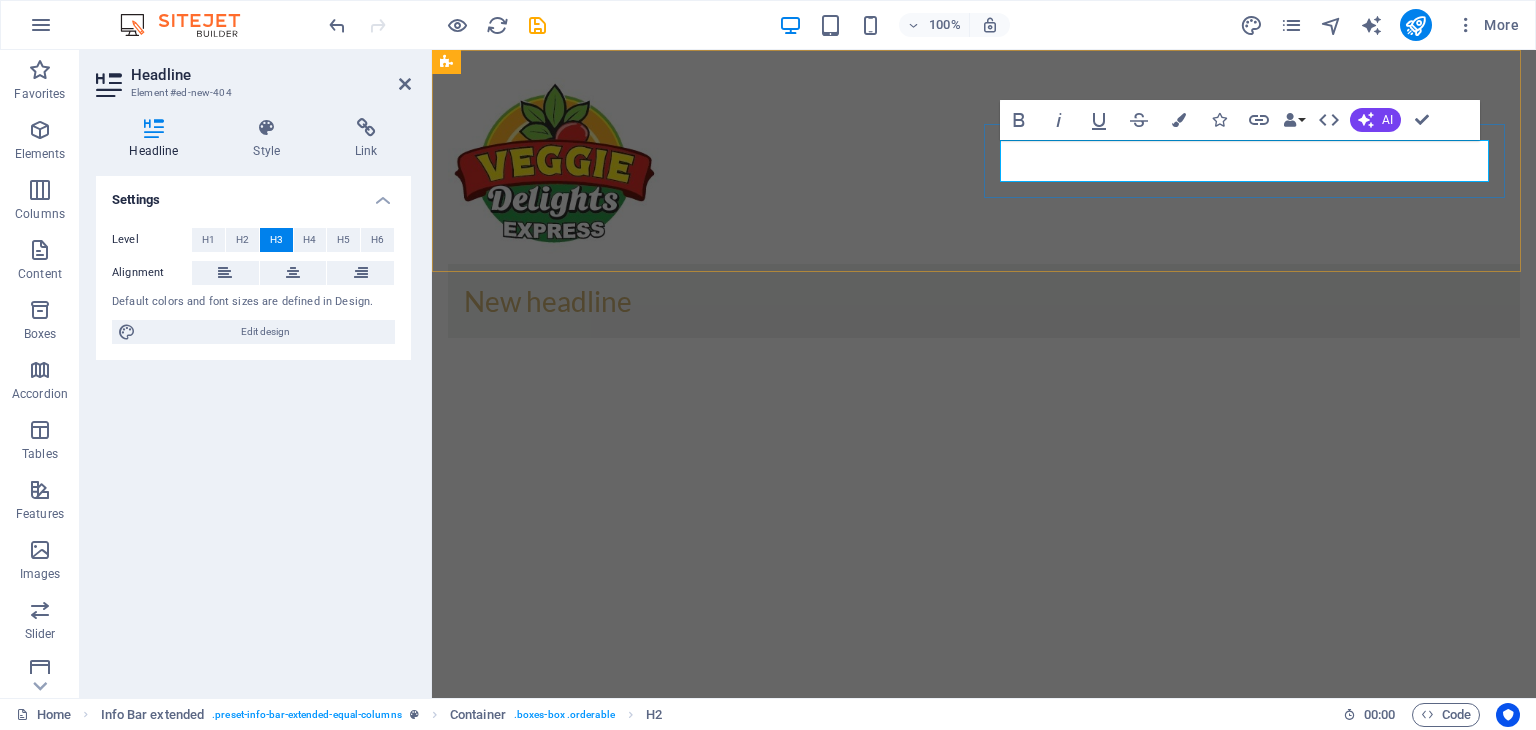 click on "New headline" at bounding box center (984, 301) 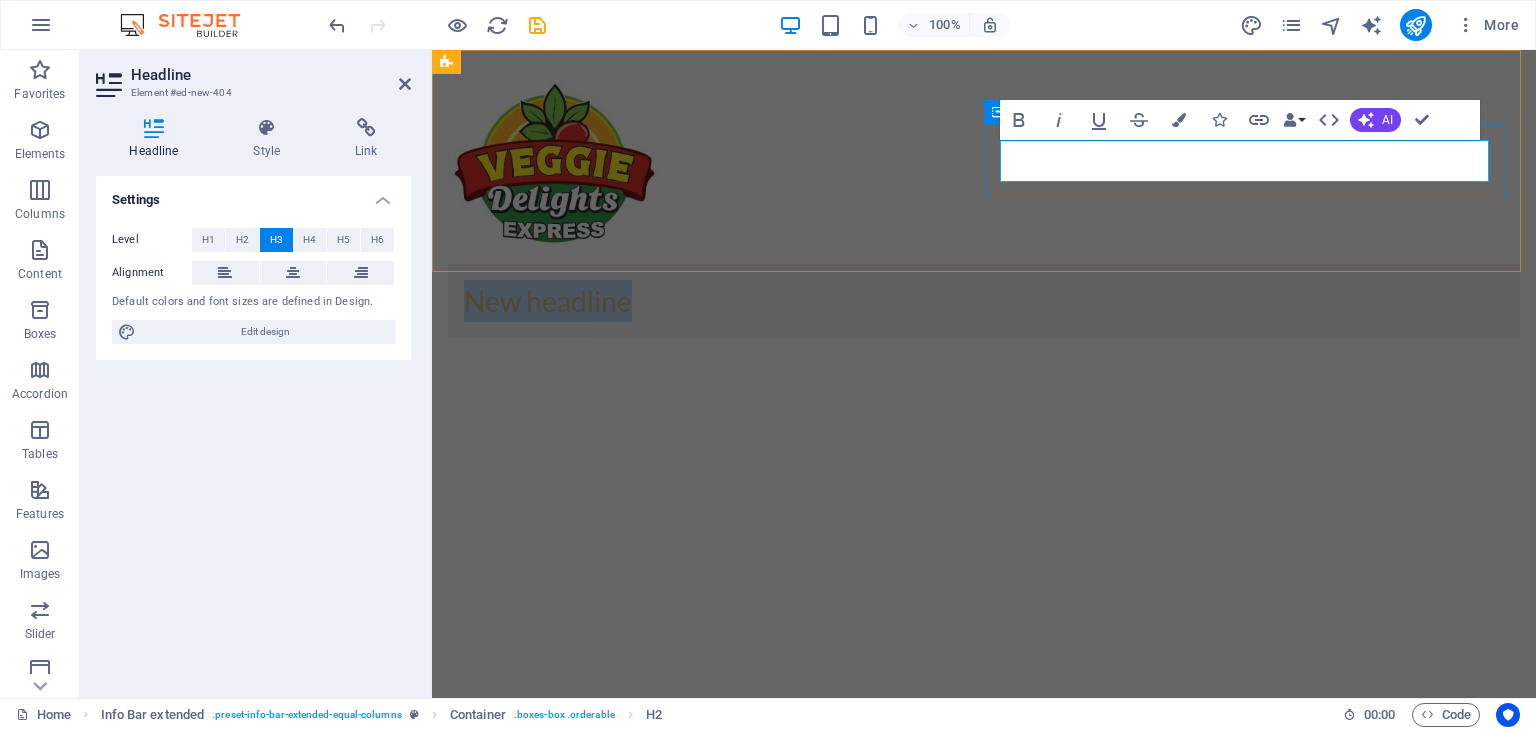 drag, startPoint x: 1184, startPoint y: 162, endPoint x: 990, endPoint y: 177, distance: 194.57903 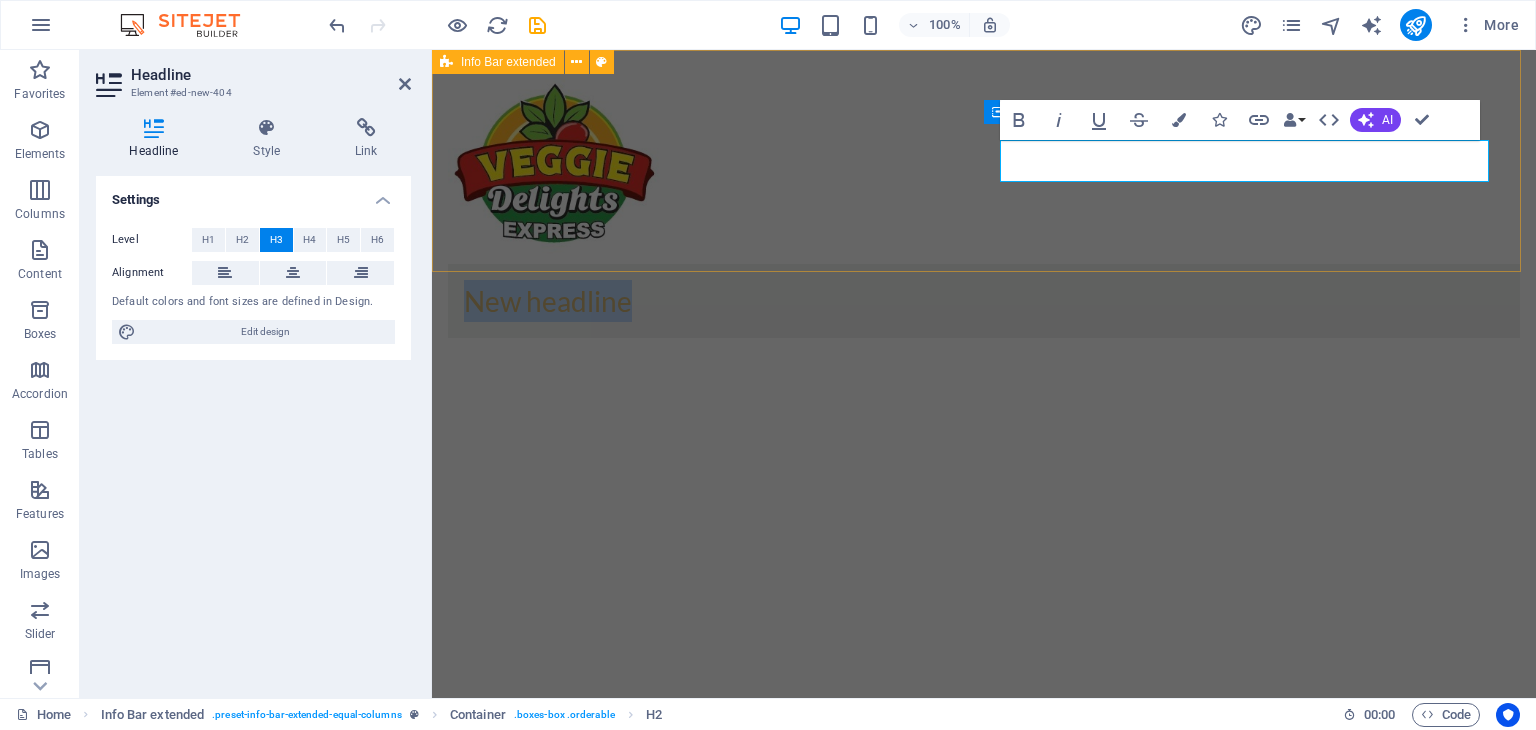 type 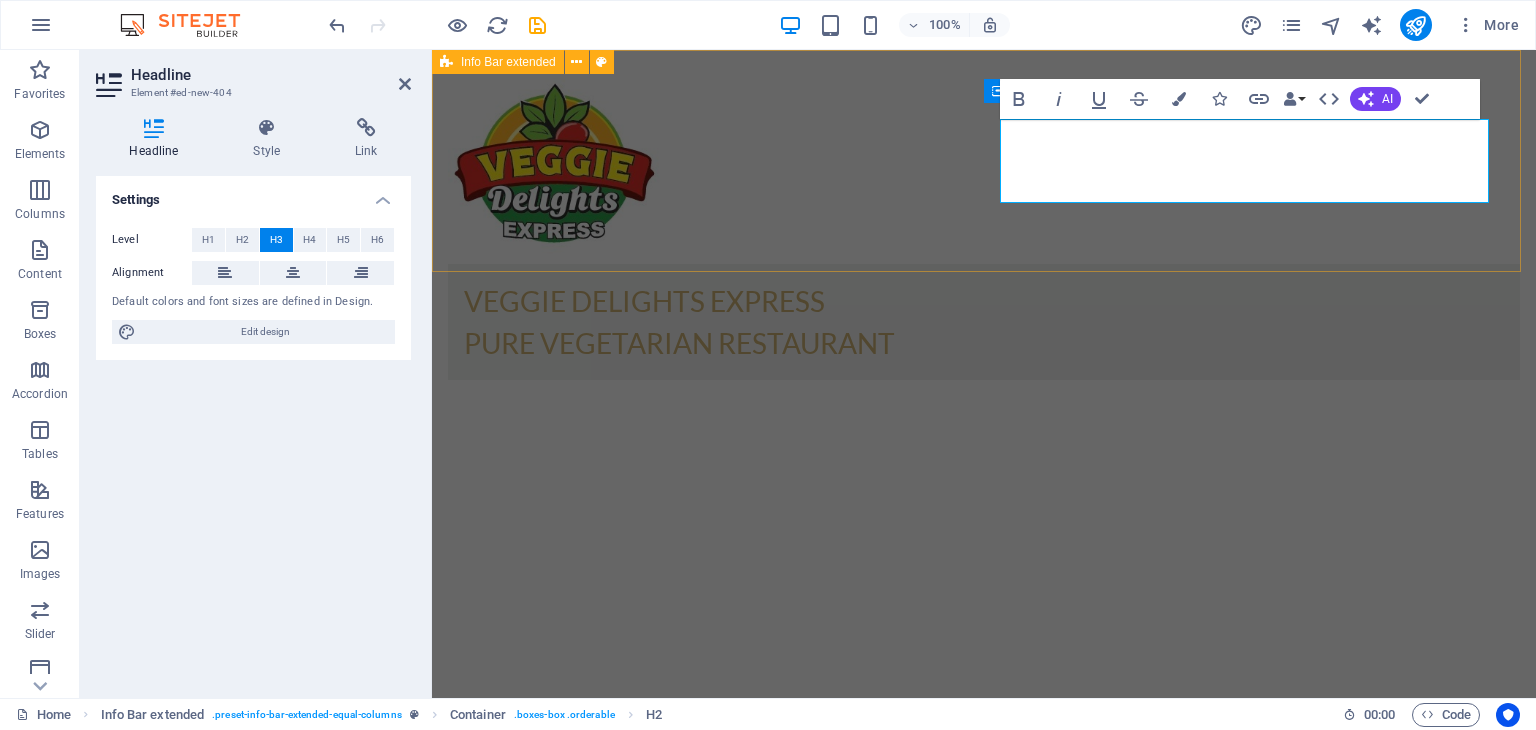 click on "VEGGIE DELIGHTS EXPRESS ‌PURE VEGETARIAN RESTAURANT" at bounding box center (984, 223) 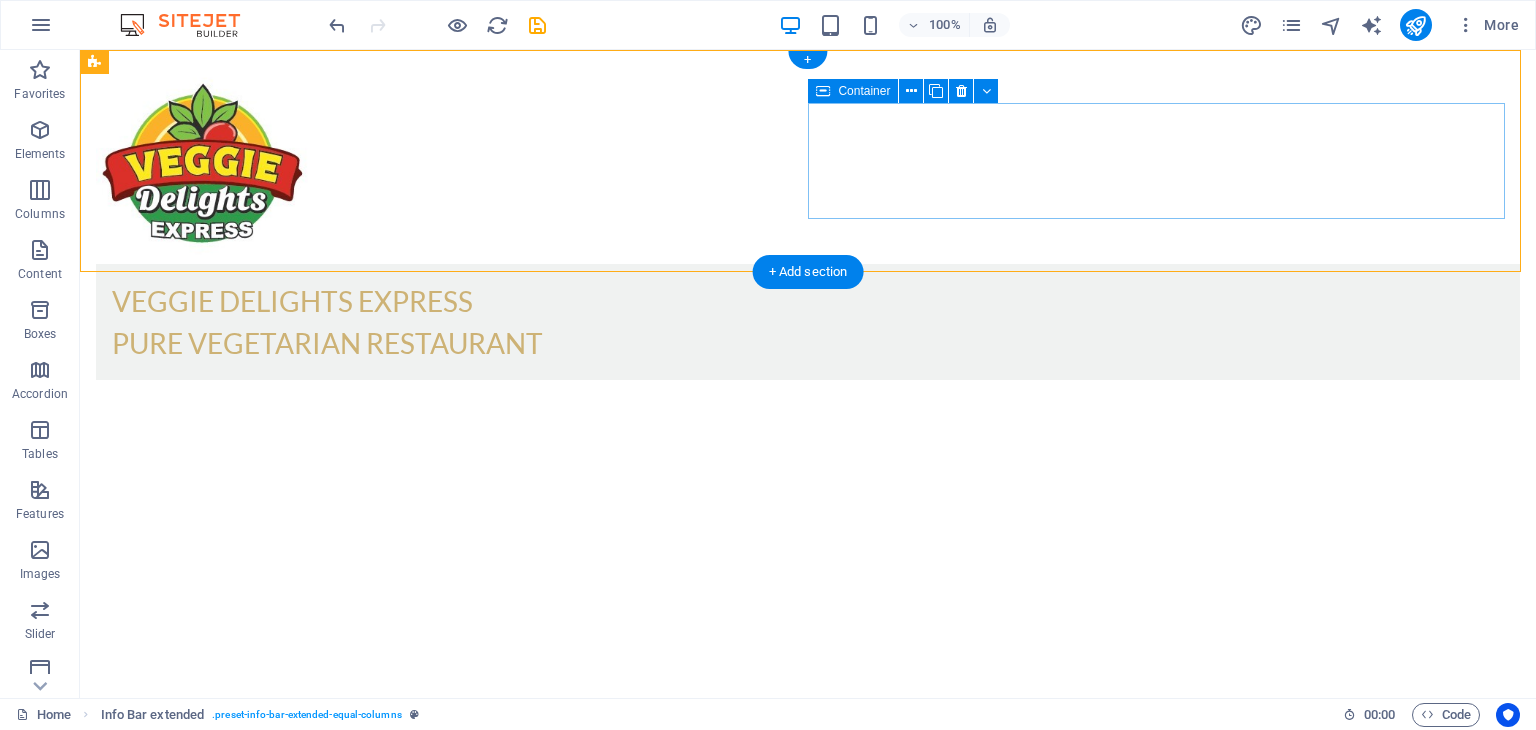 click on "VEGGIE DELIGHTS EXPRESS PURE VEGETARIAN RESTAURANT" at bounding box center (808, 322) 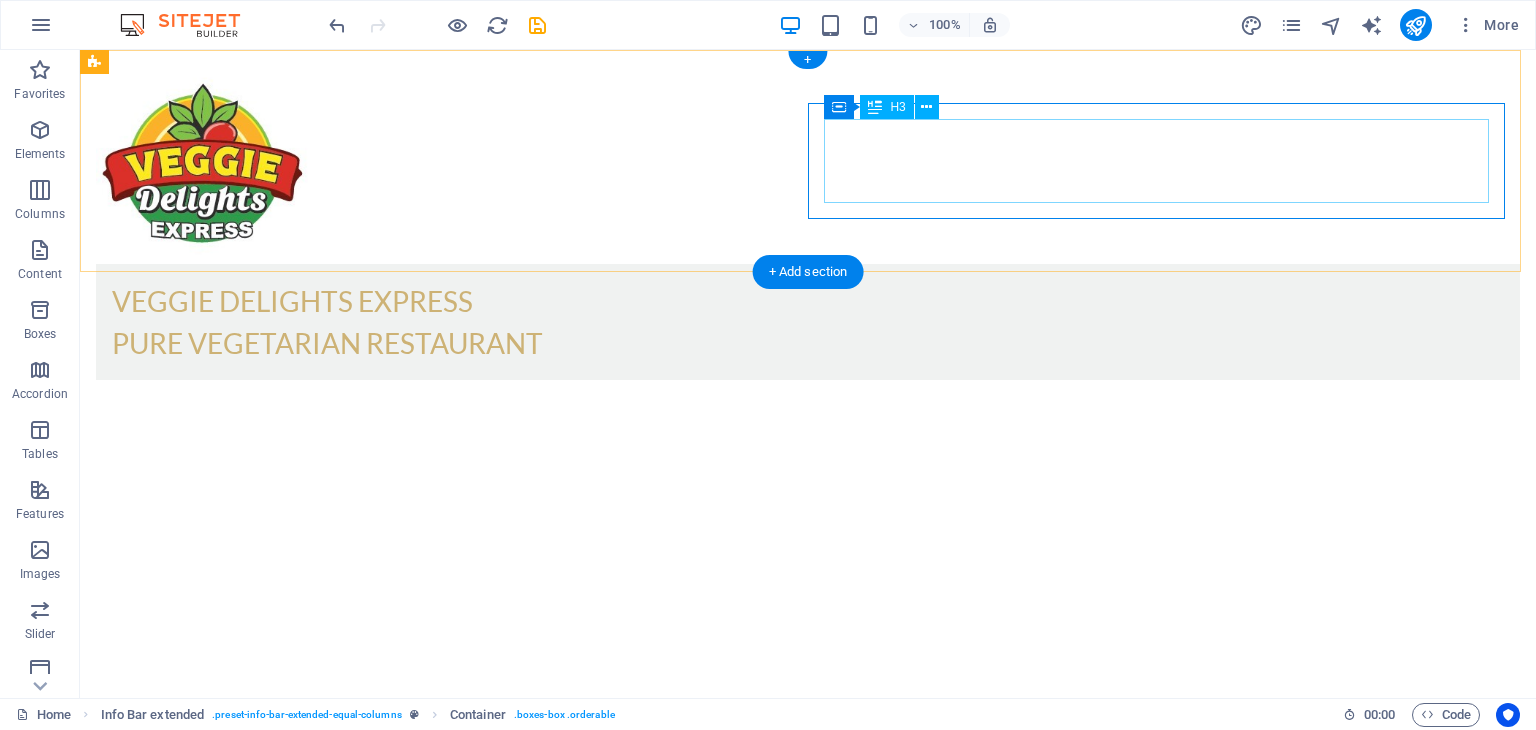 click on "VEGGIE DELIGHTS EXPRESS PURE VEGETARIAN RESTAURANT" at bounding box center (808, 322) 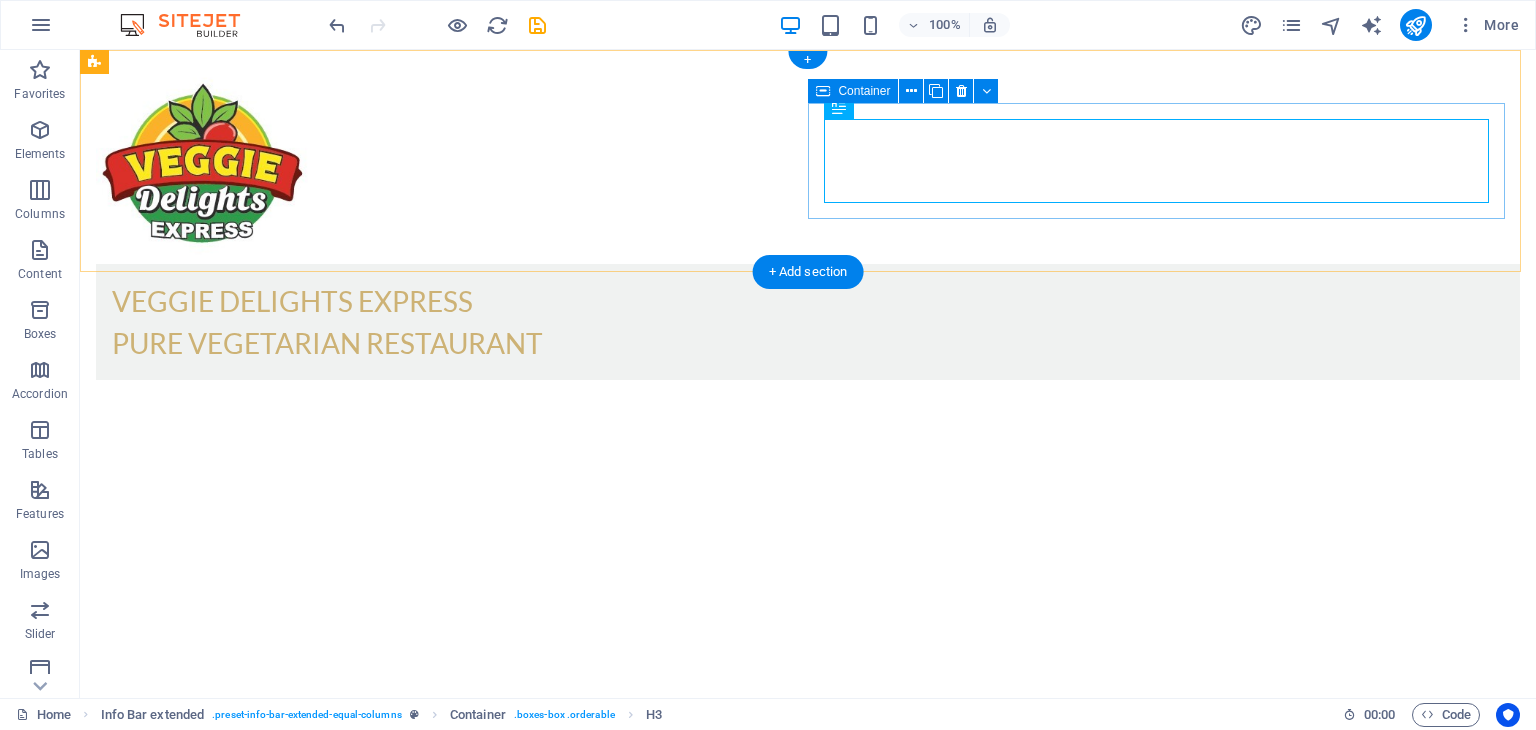 click on "VEGGIE DELIGHTS EXPRESS PURE VEGETARIAN RESTAURANT" at bounding box center [808, 322] 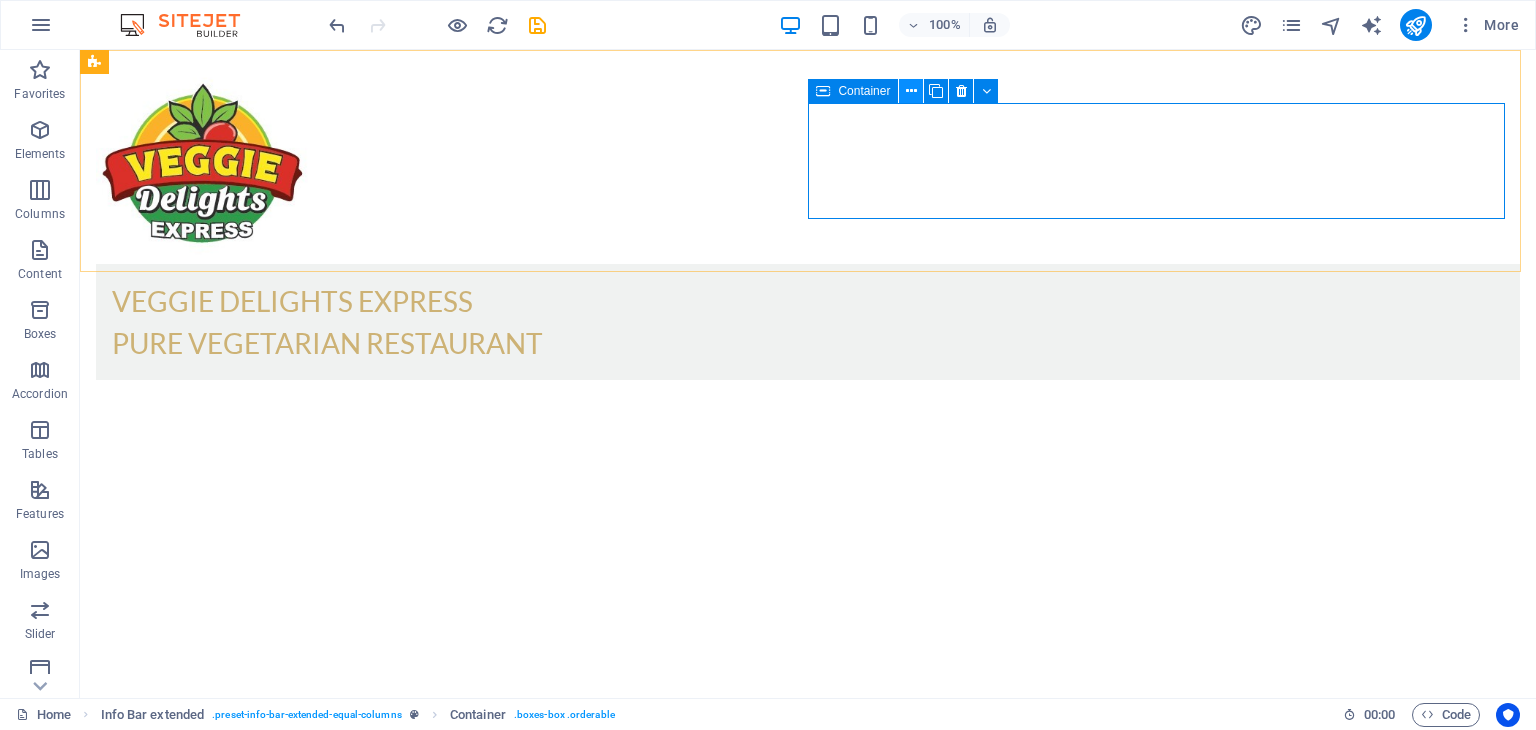 click at bounding box center (911, 91) 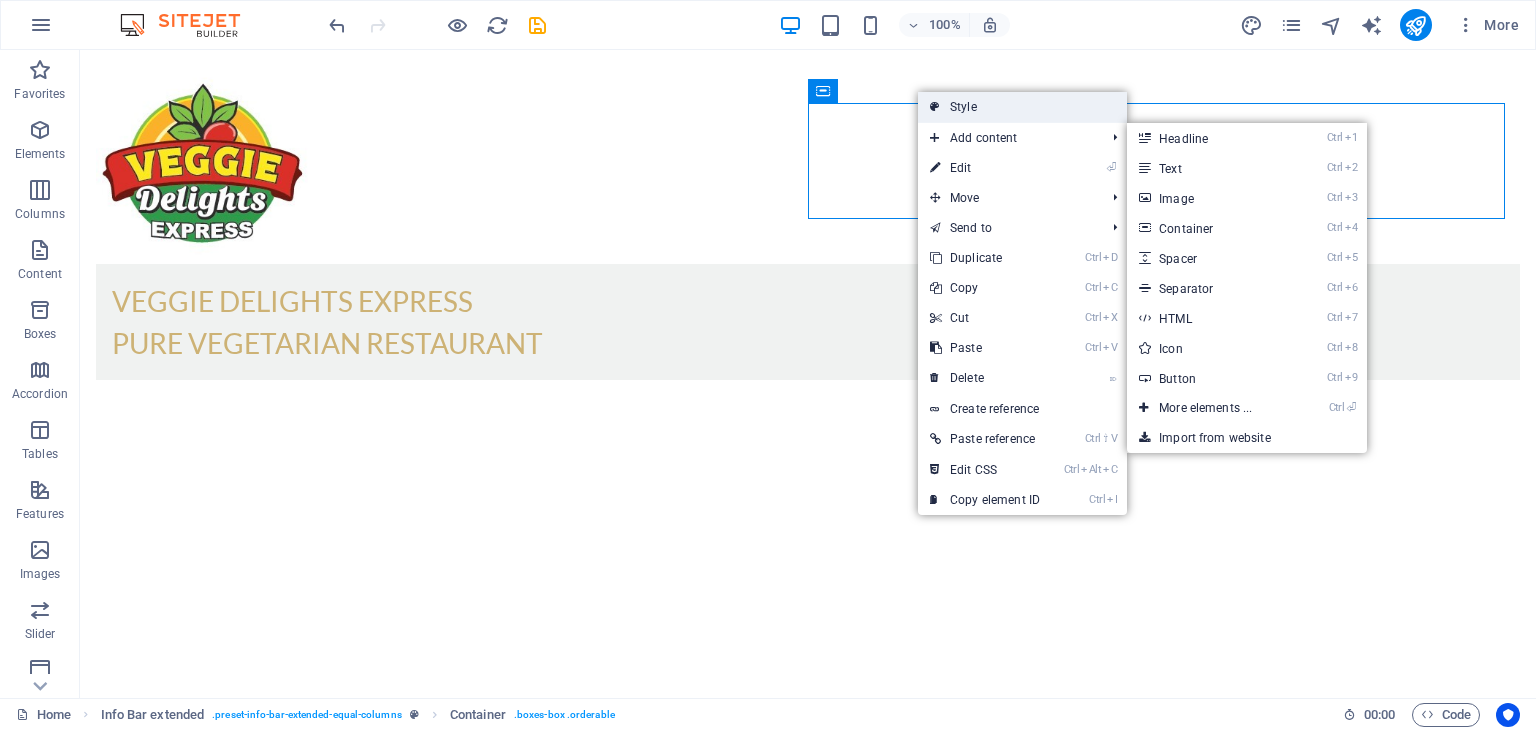 click on "Style" at bounding box center (1022, 107) 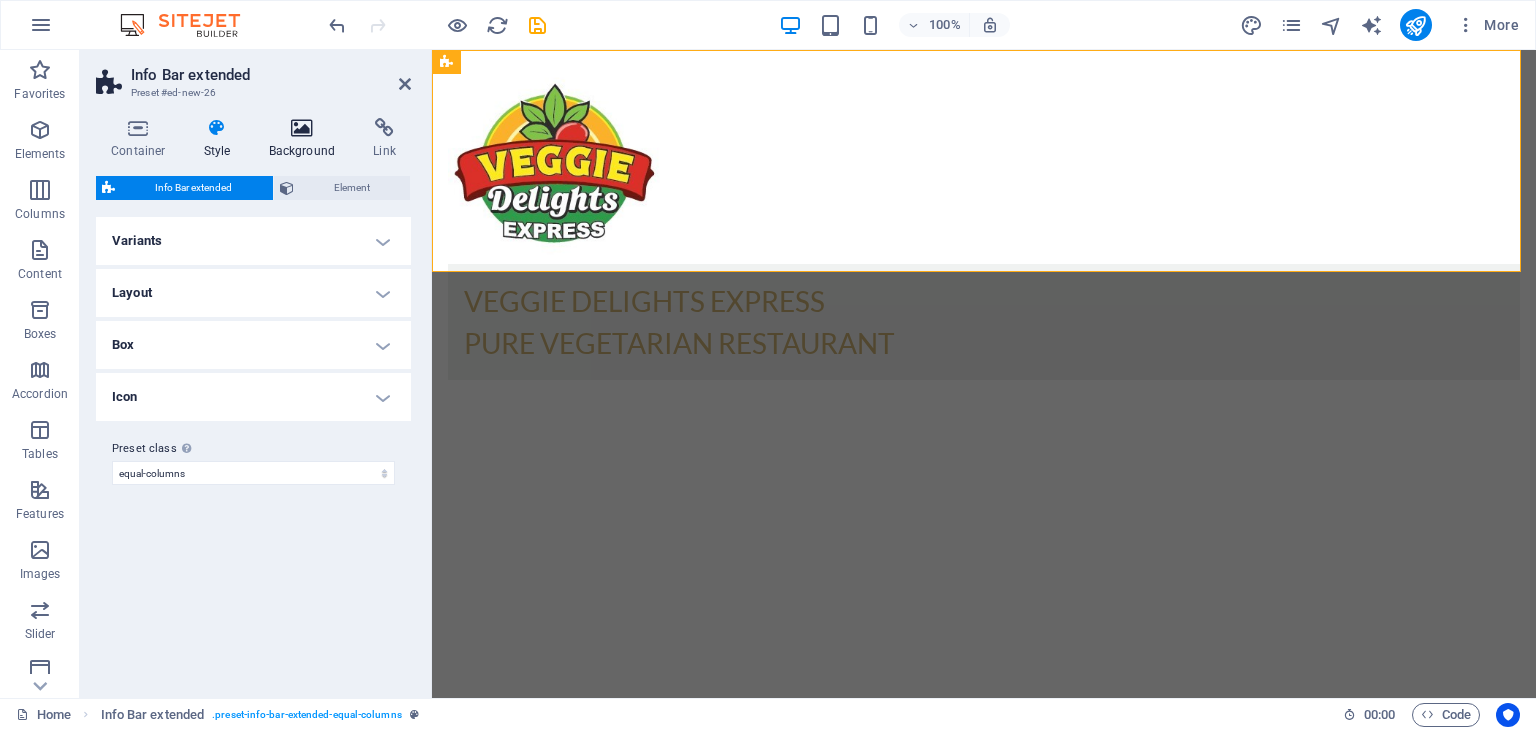 click on "Background" at bounding box center (306, 139) 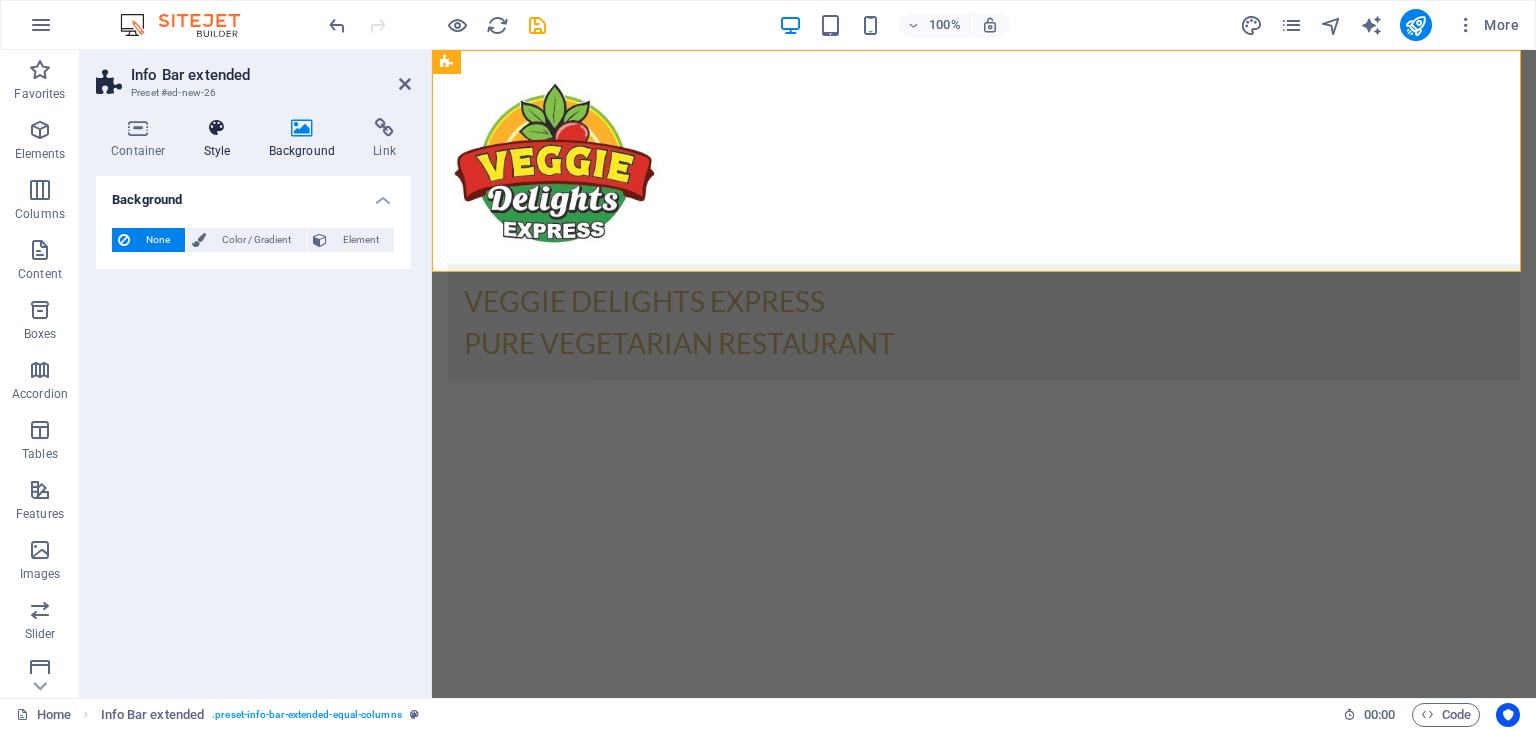 click at bounding box center [217, 128] 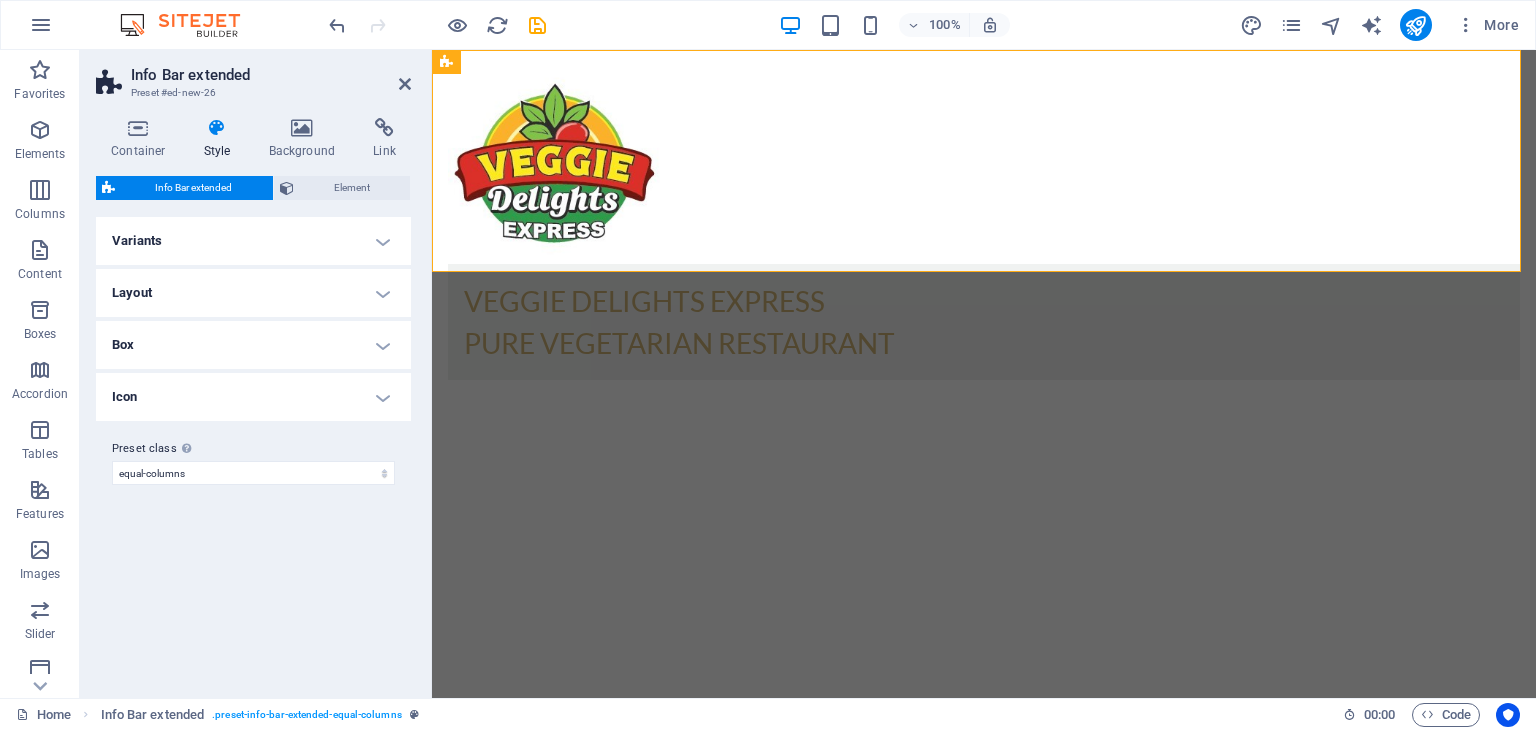click on "Layout" at bounding box center [253, 293] 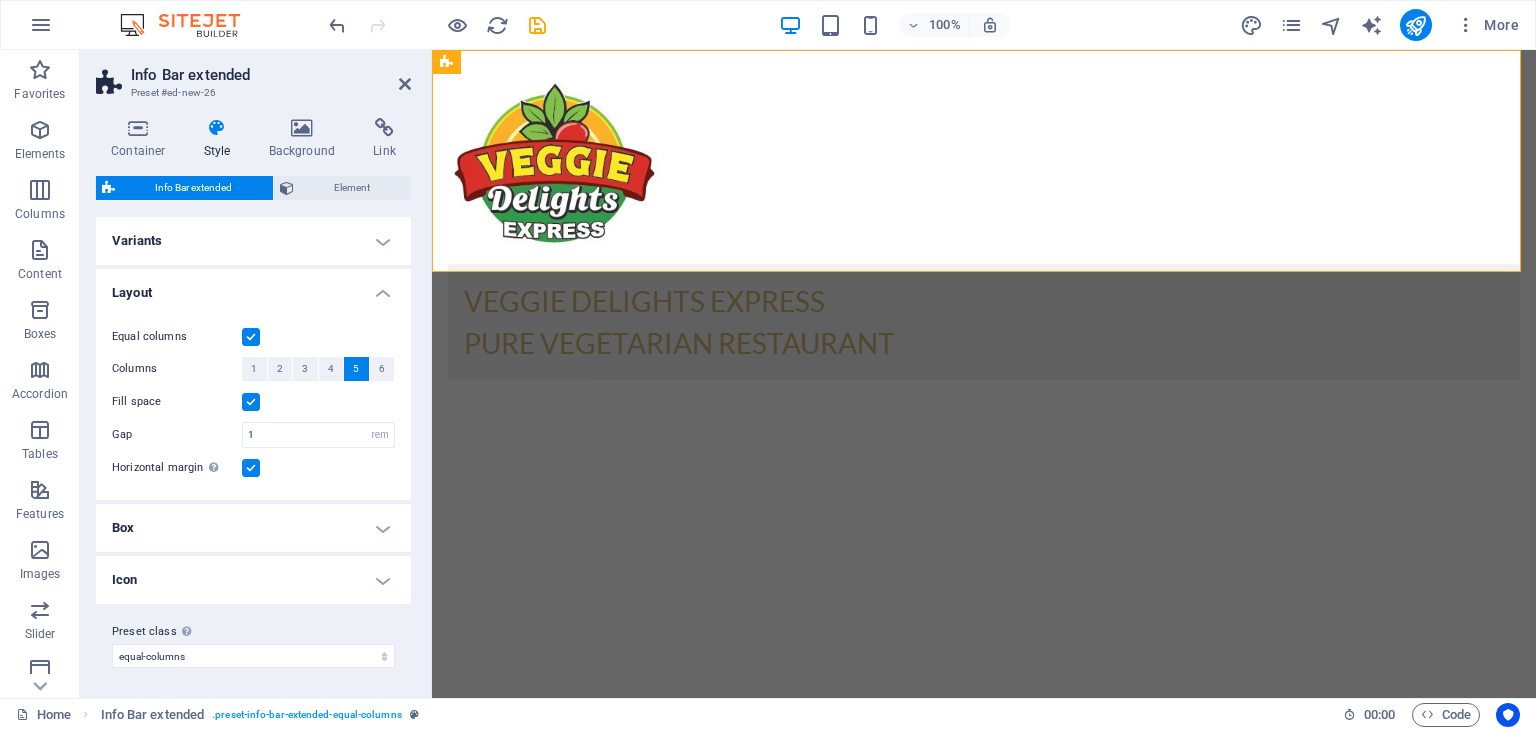 click on "Layout" at bounding box center [253, 287] 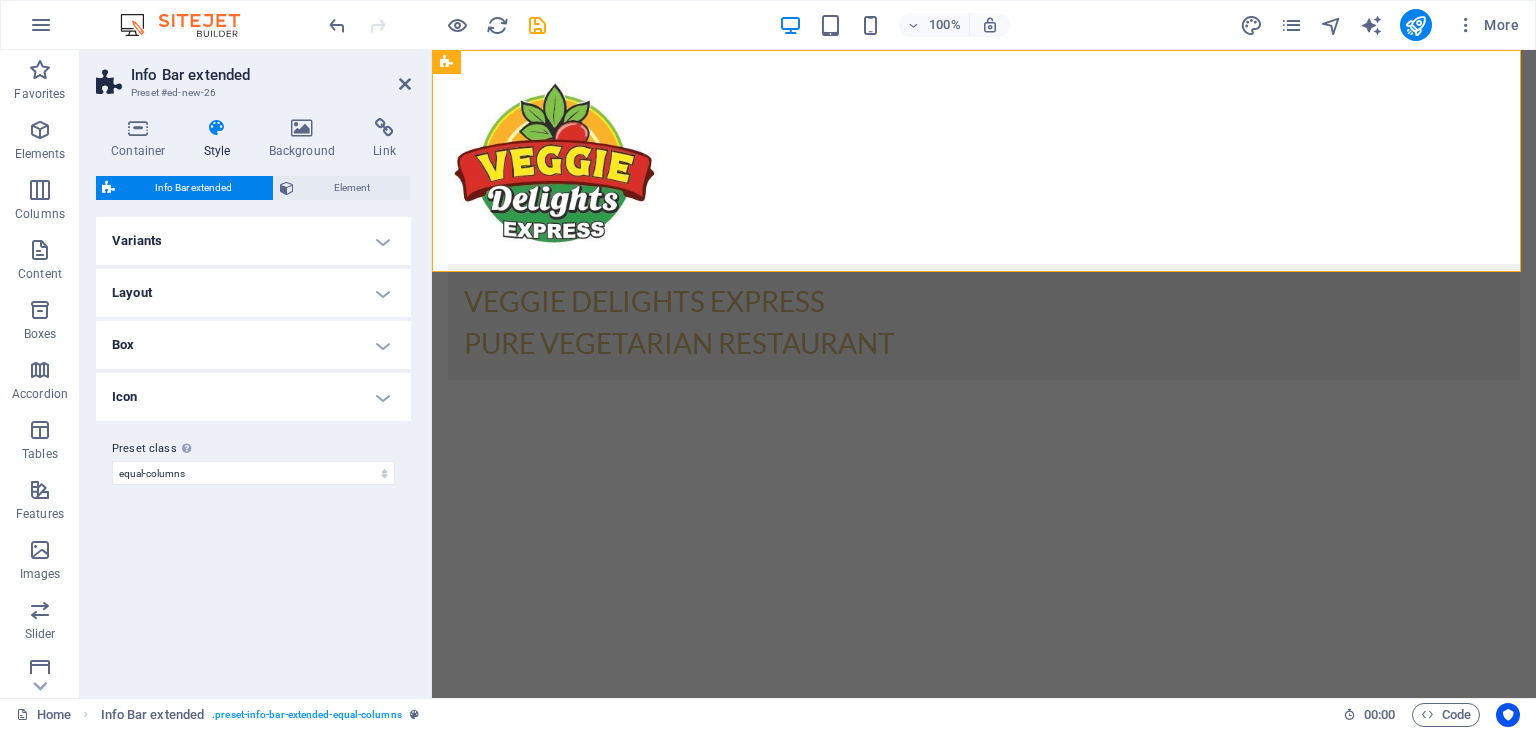 click on "Box" at bounding box center (253, 345) 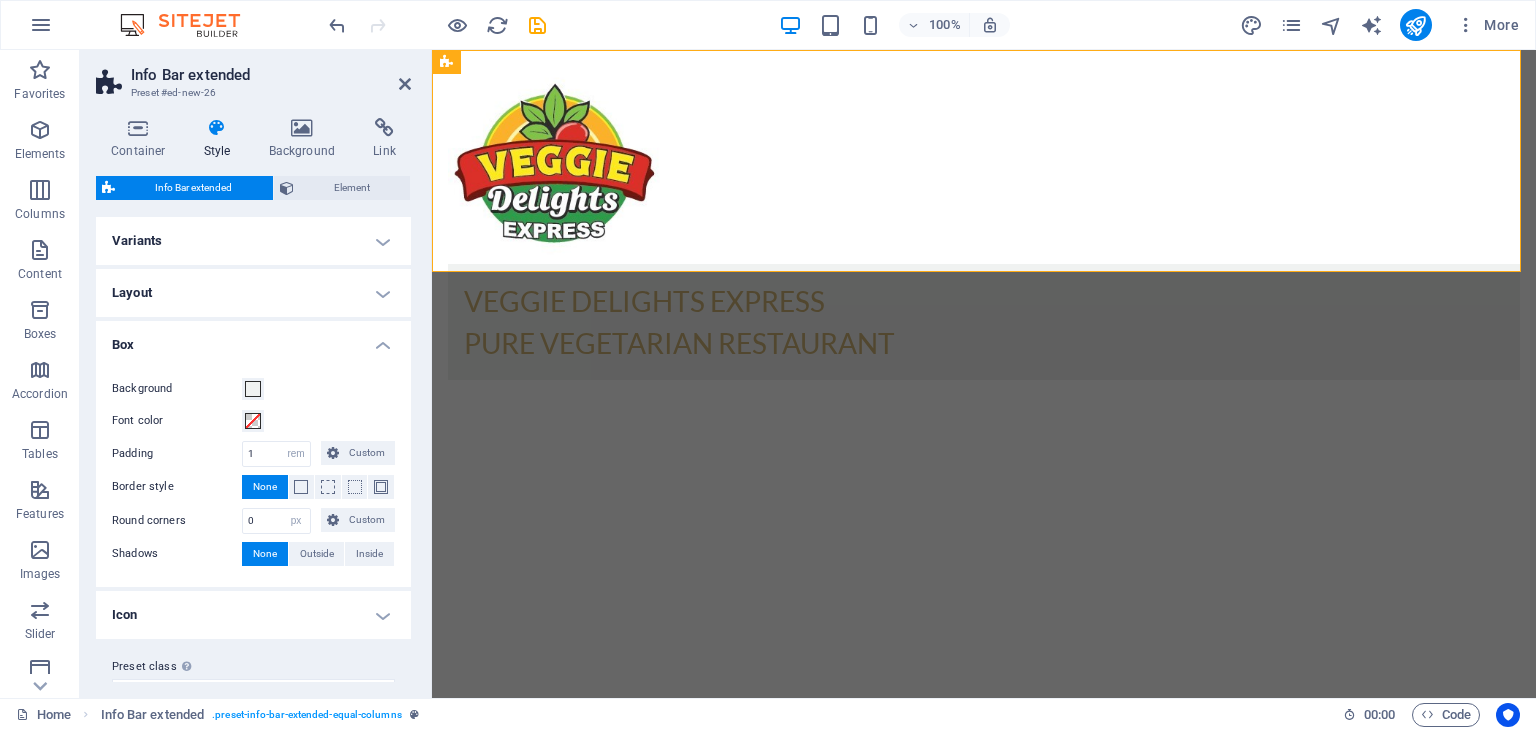 click on "Box" at bounding box center [253, 339] 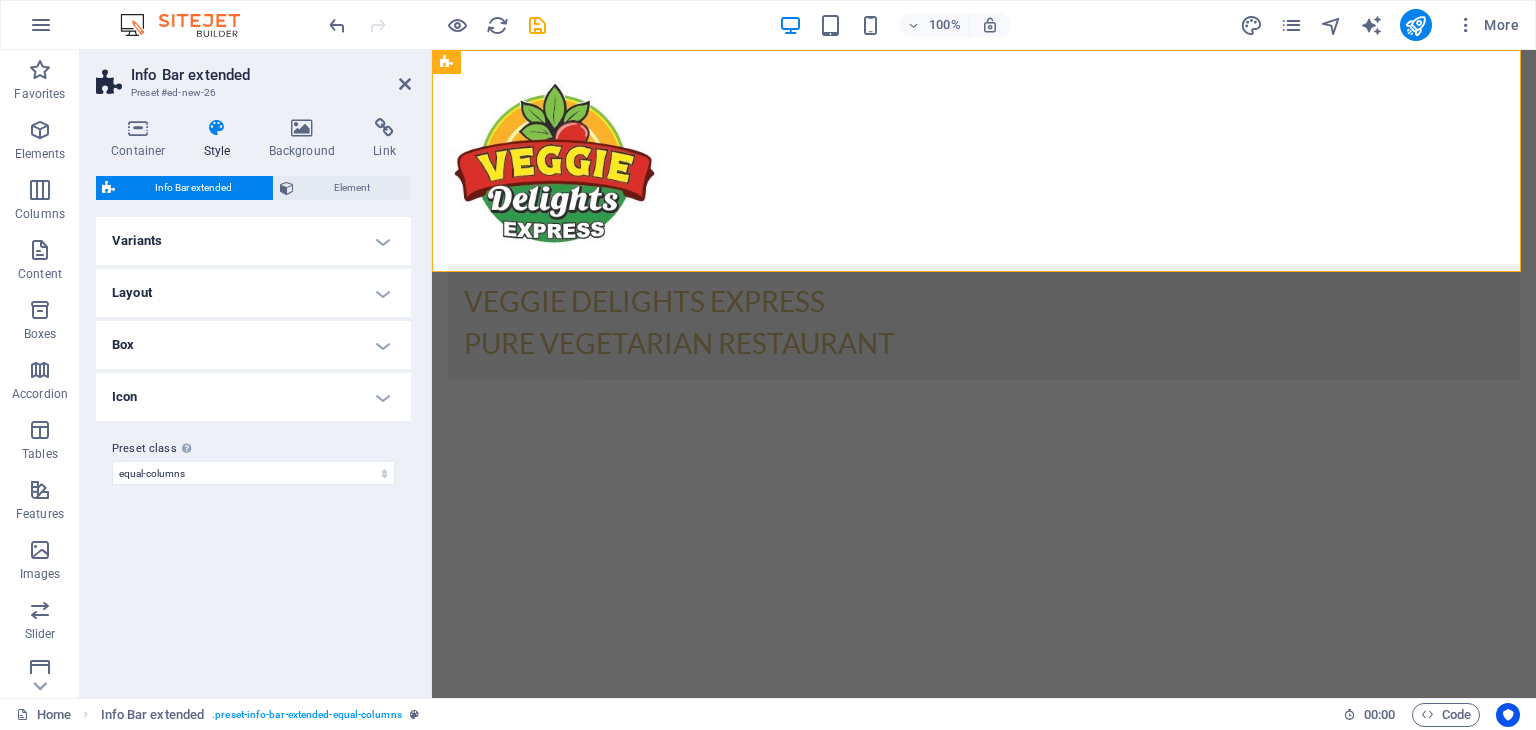 click on "Layout" at bounding box center [253, 293] 